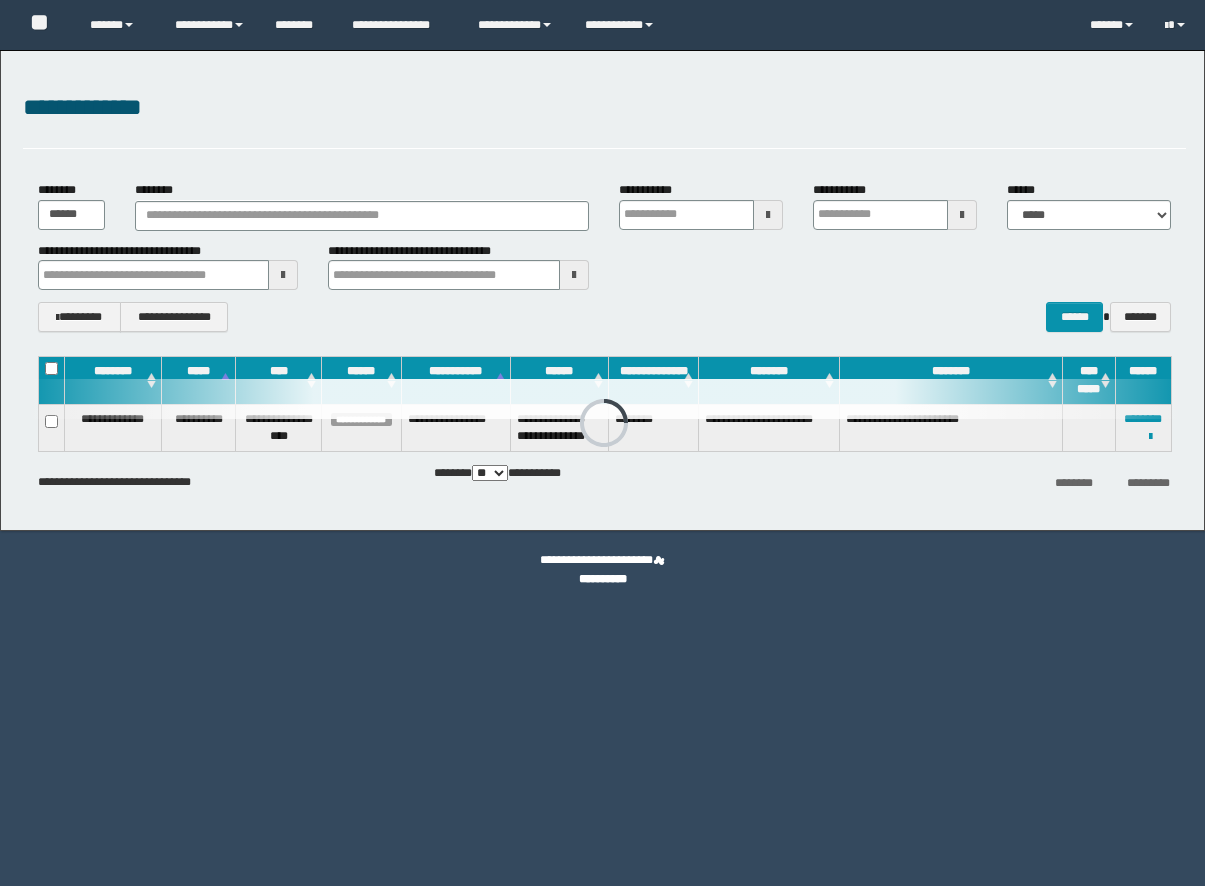 scroll, scrollTop: 0, scrollLeft: 0, axis: both 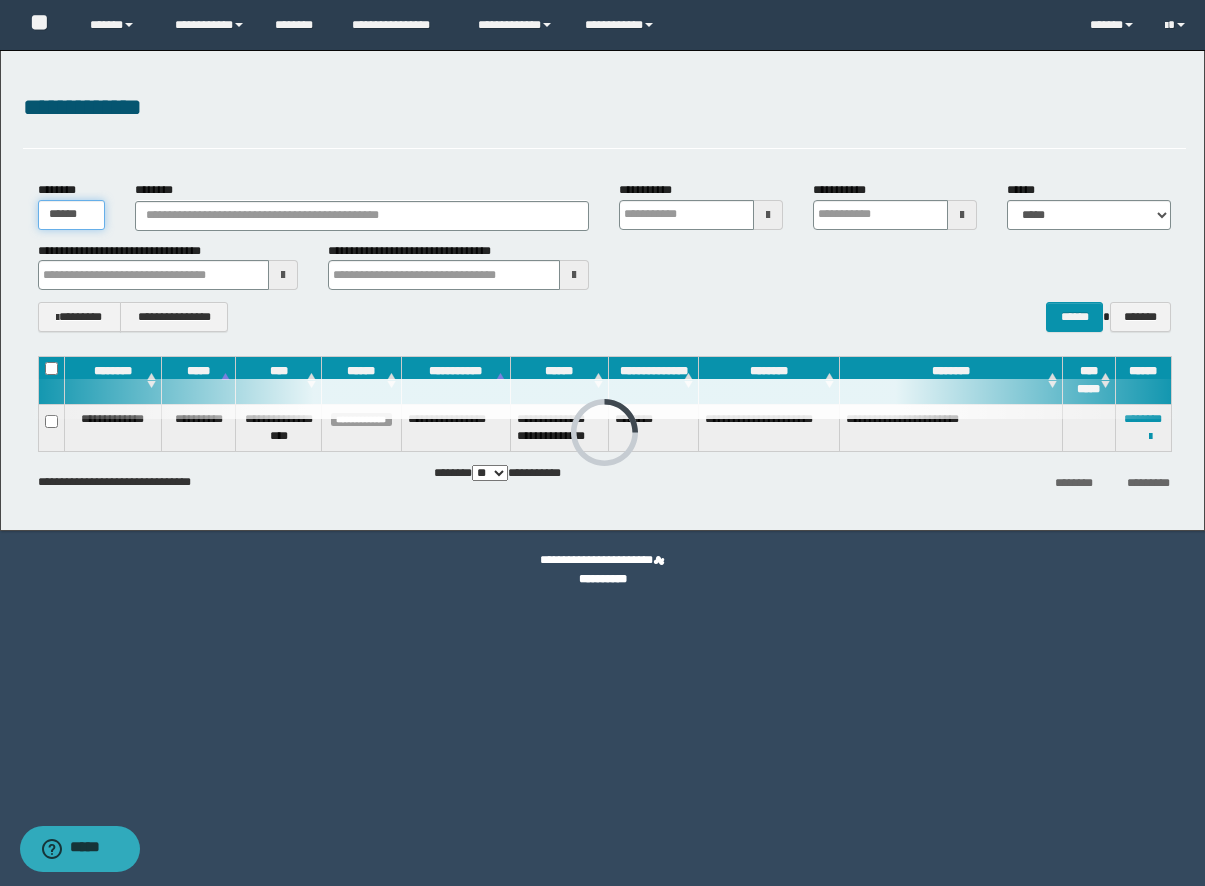 drag, startPoint x: 95, startPoint y: 204, endPoint x: 26, endPoint y: 215, distance: 69.87131 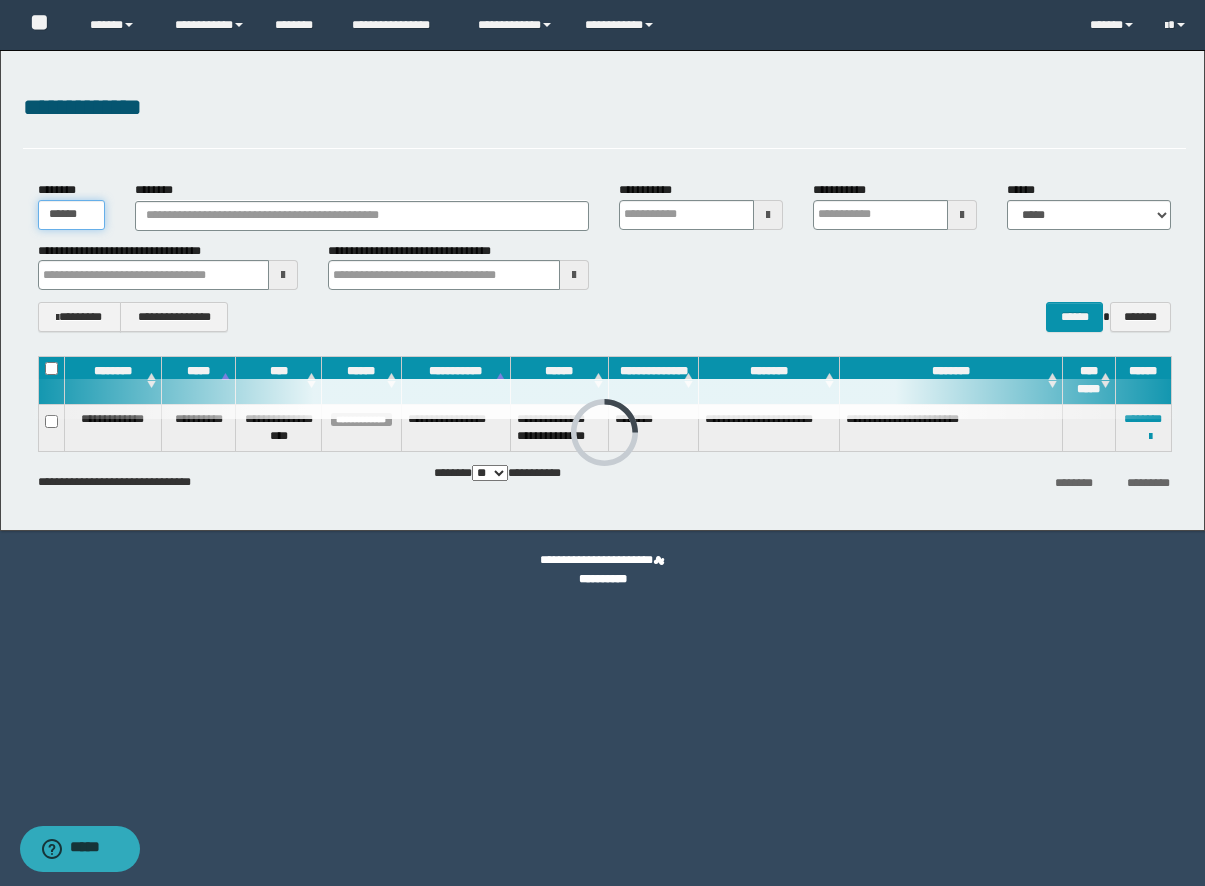 click on "********
******" at bounding box center (71, 205) 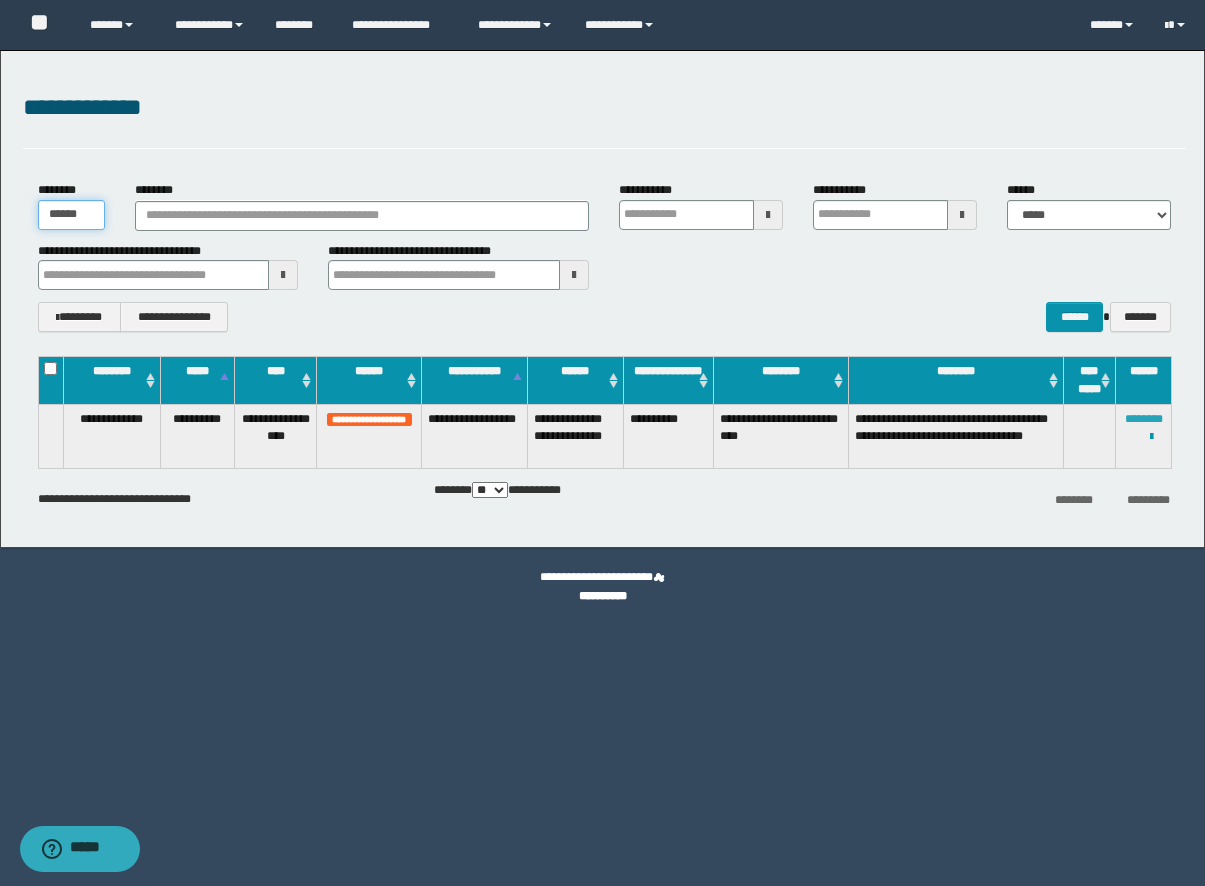 type on "******" 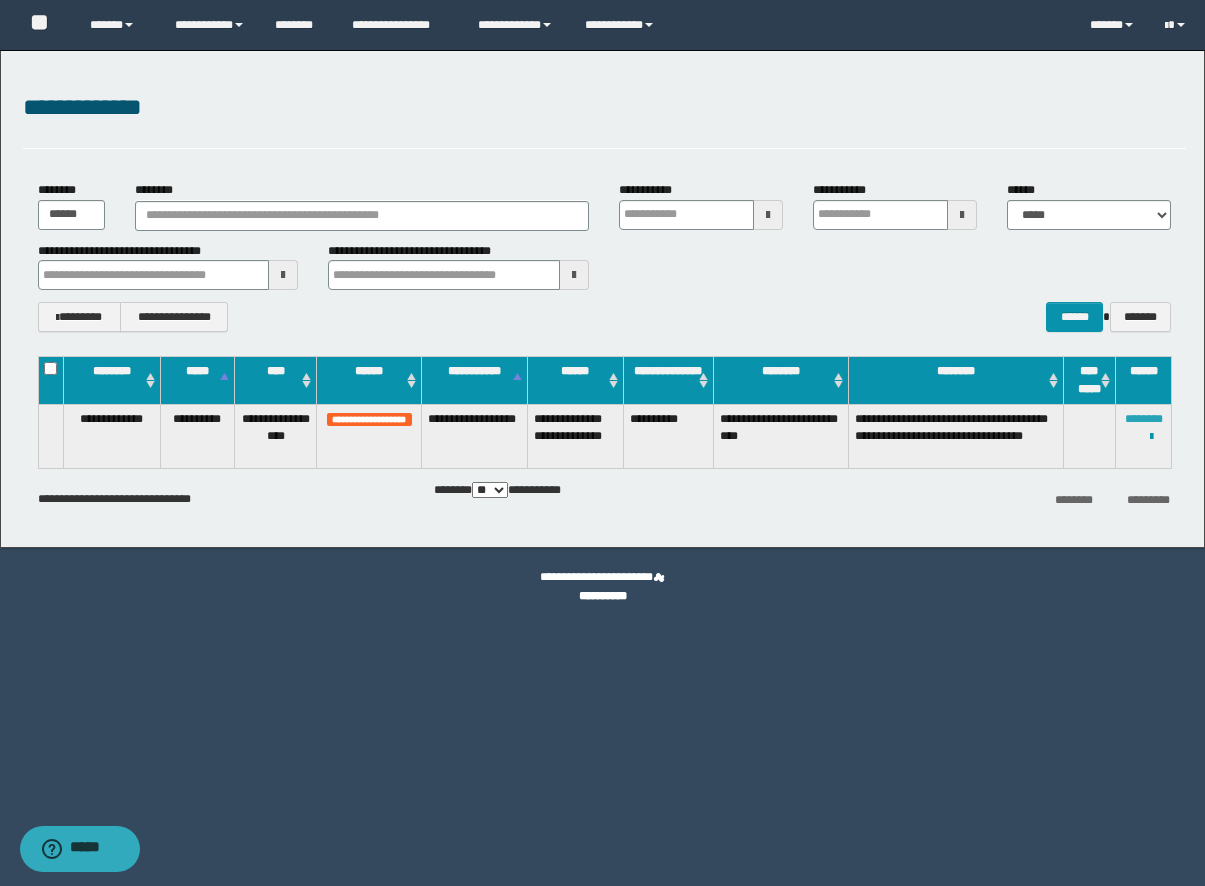 click on "********" at bounding box center (1144, 419) 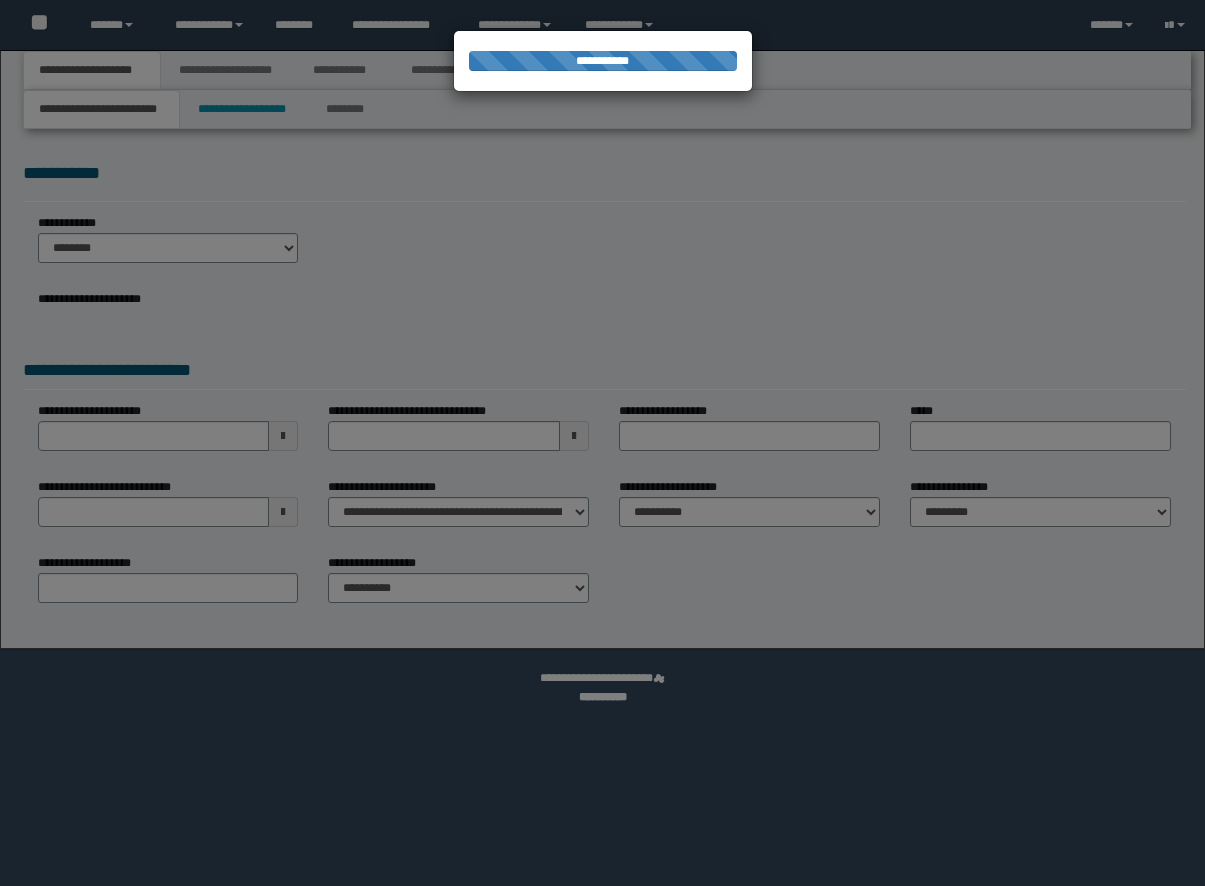 scroll, scrollTop: 0, scrollLeft: 0, axis: both 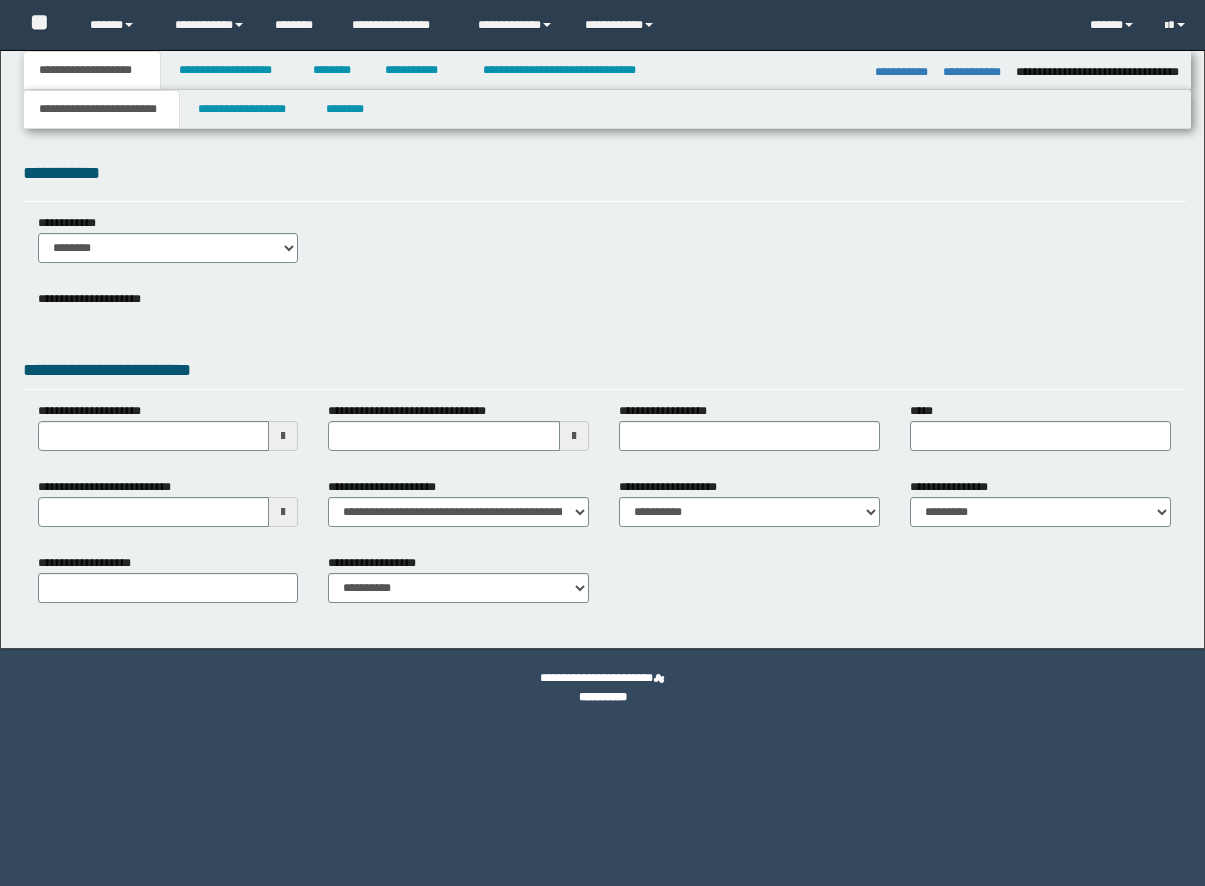 select on "*" 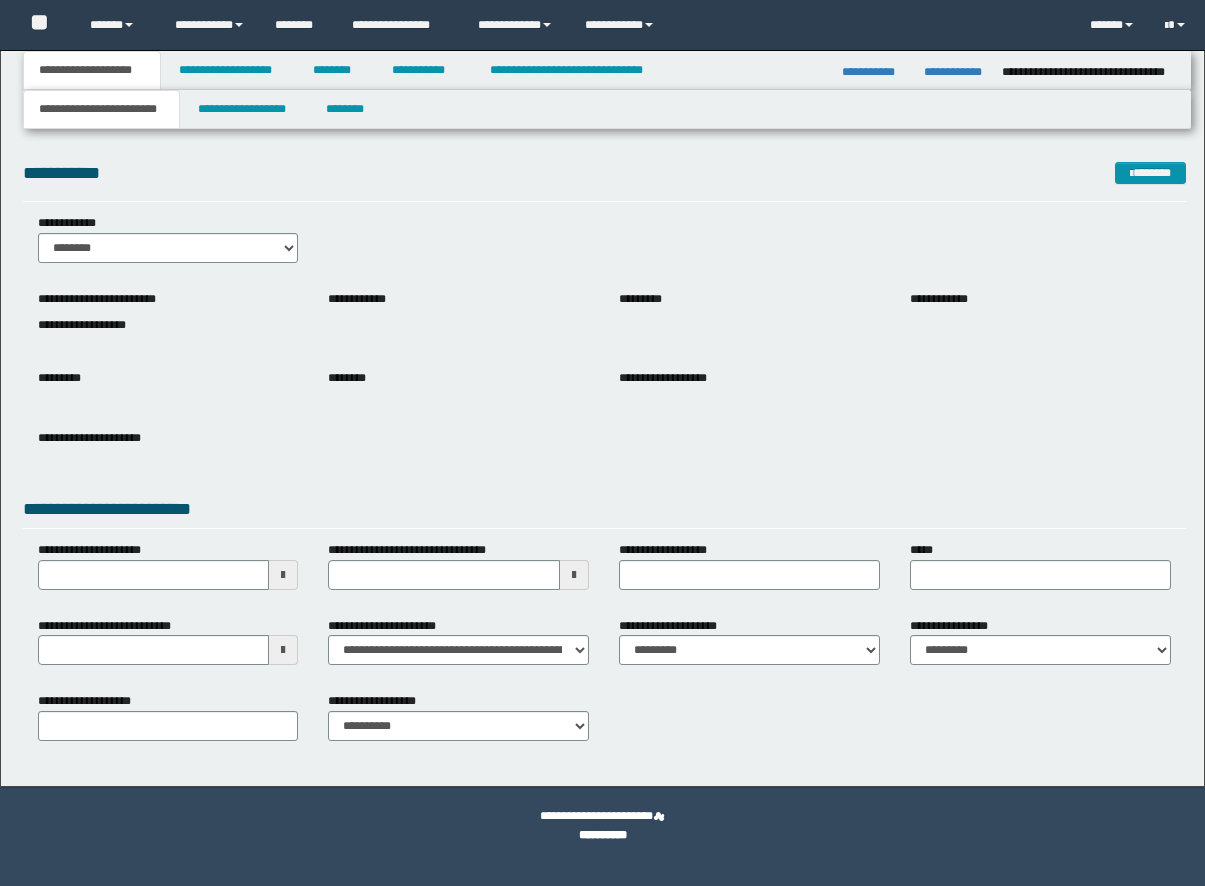 scroll, scrollTop: 0, scrollLeft: 0, axis: both 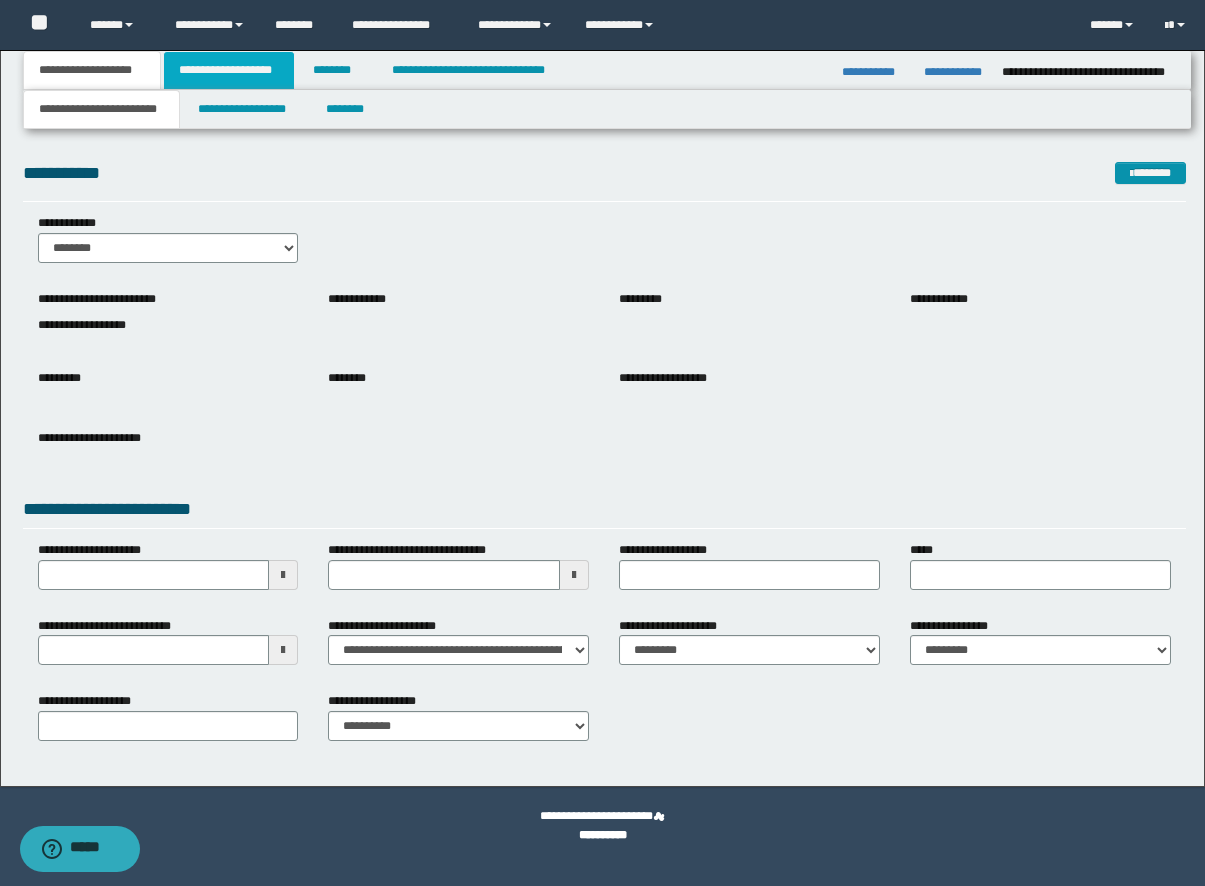 click on "**********" at bounding box center [229, 70] 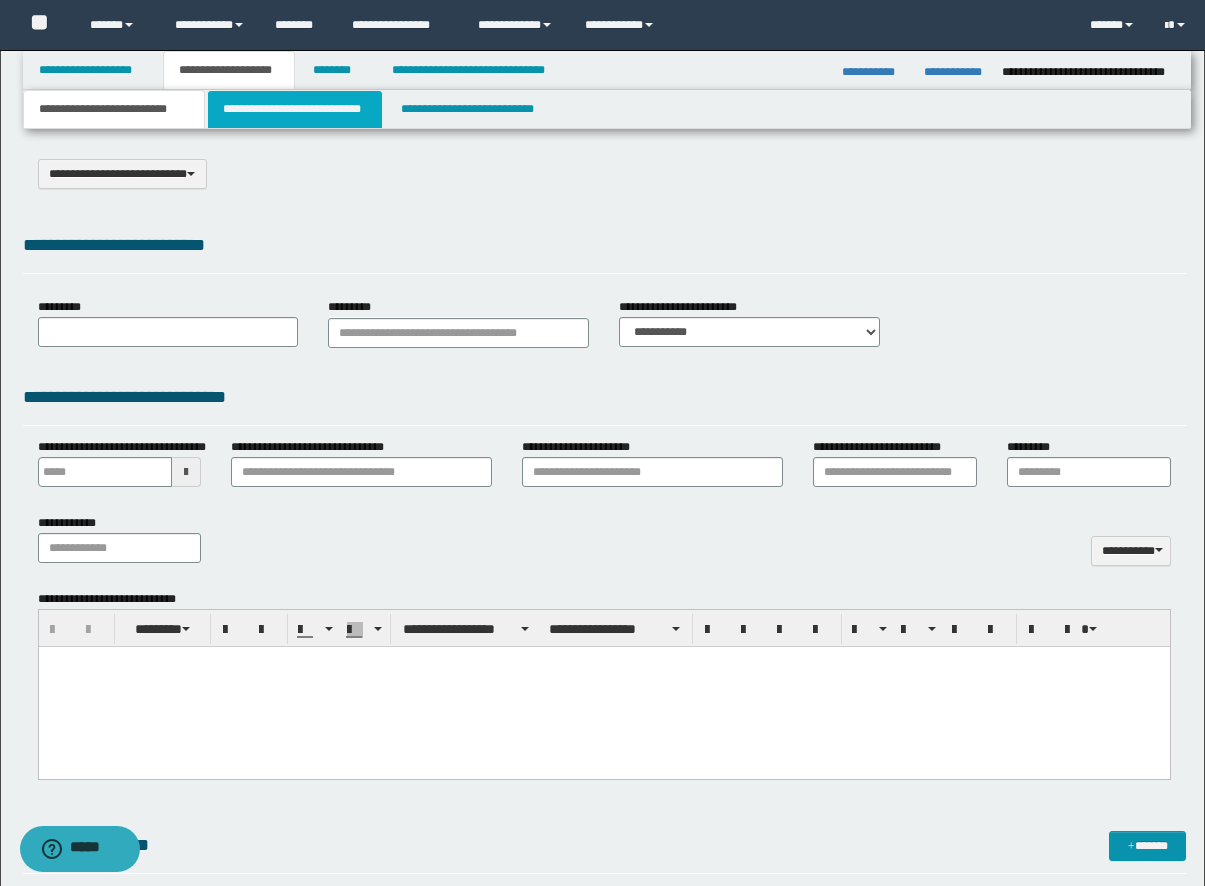scroll, scrollTop: 0, scrollLeft: 0, axis: both 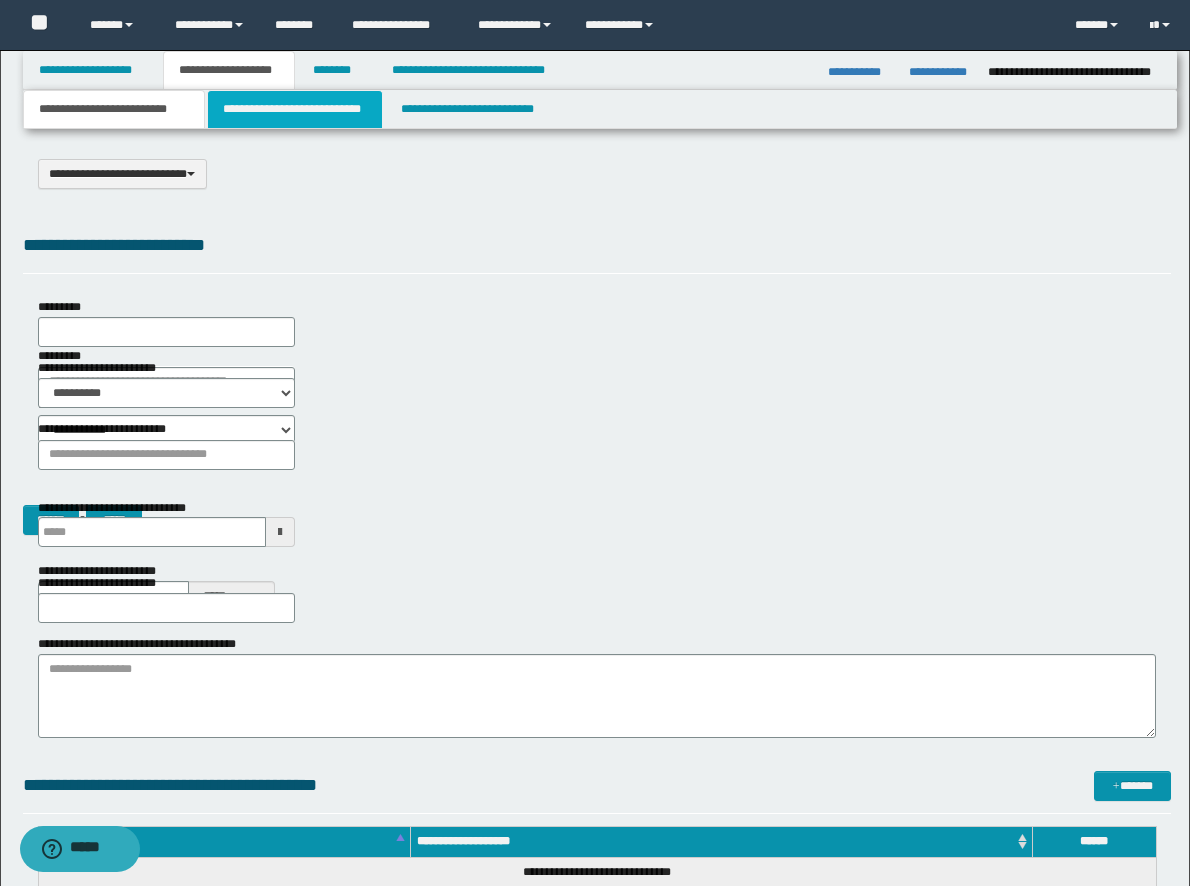 drag, startPoint x: 264, startPoint y: 105, endPoint x: 253, endPoint y: 106, distance: 11.045361 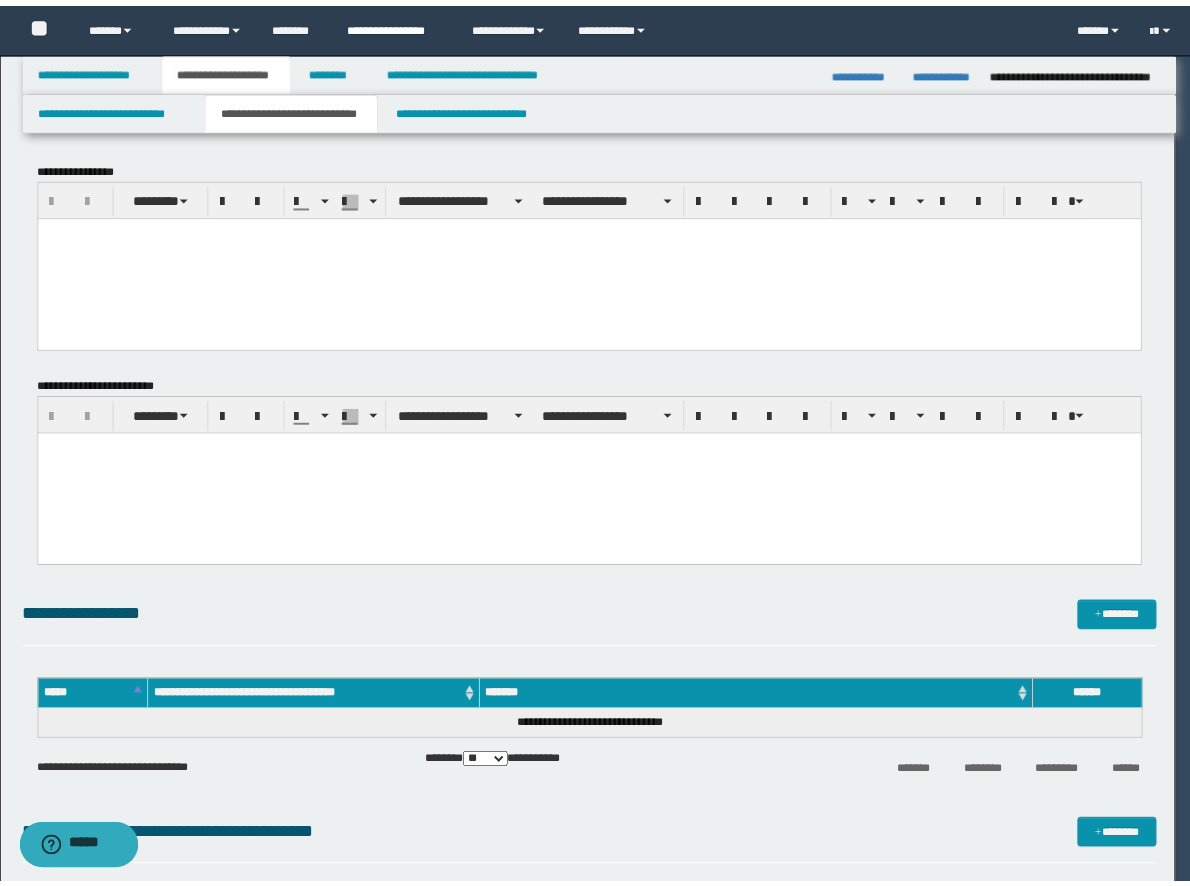 scroll, scrollTop: 0, scrollLeft: 0, axis: both 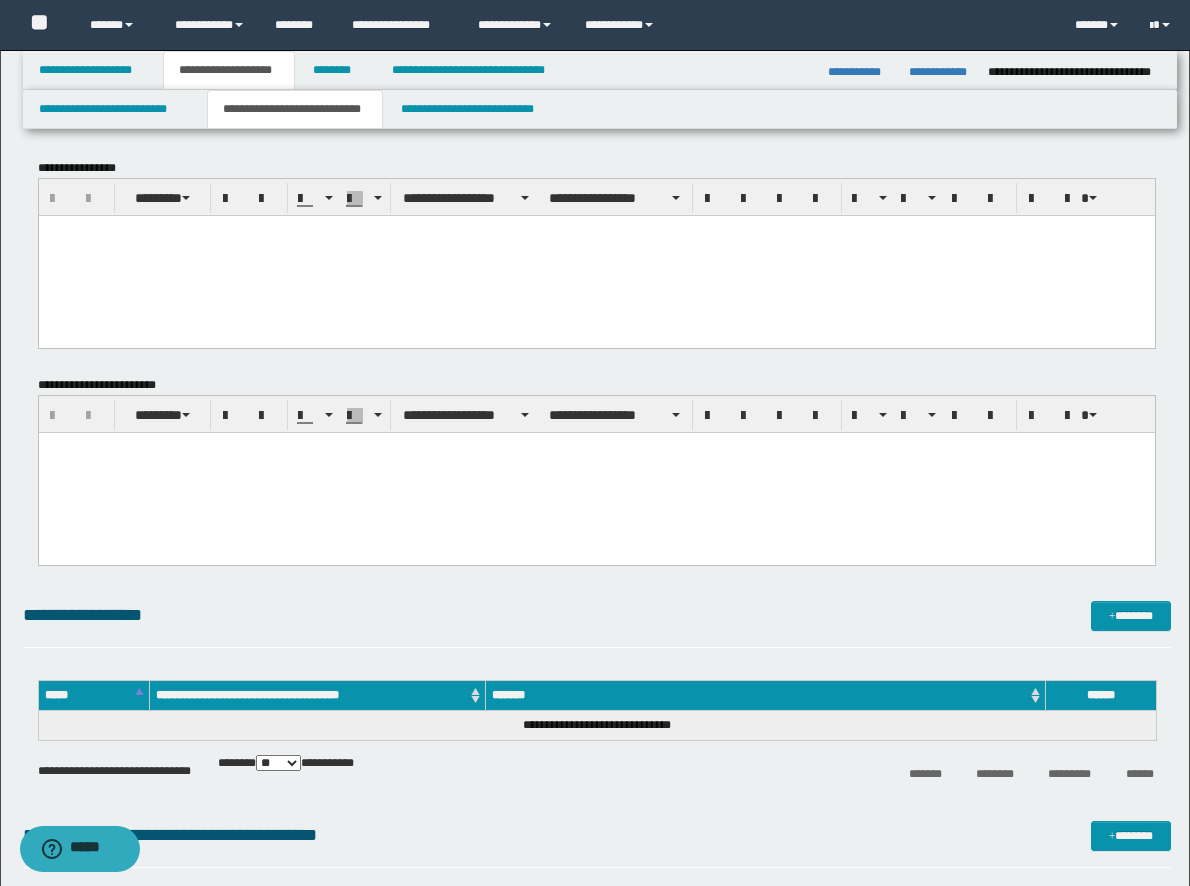 click at bounding box center (596, 255) 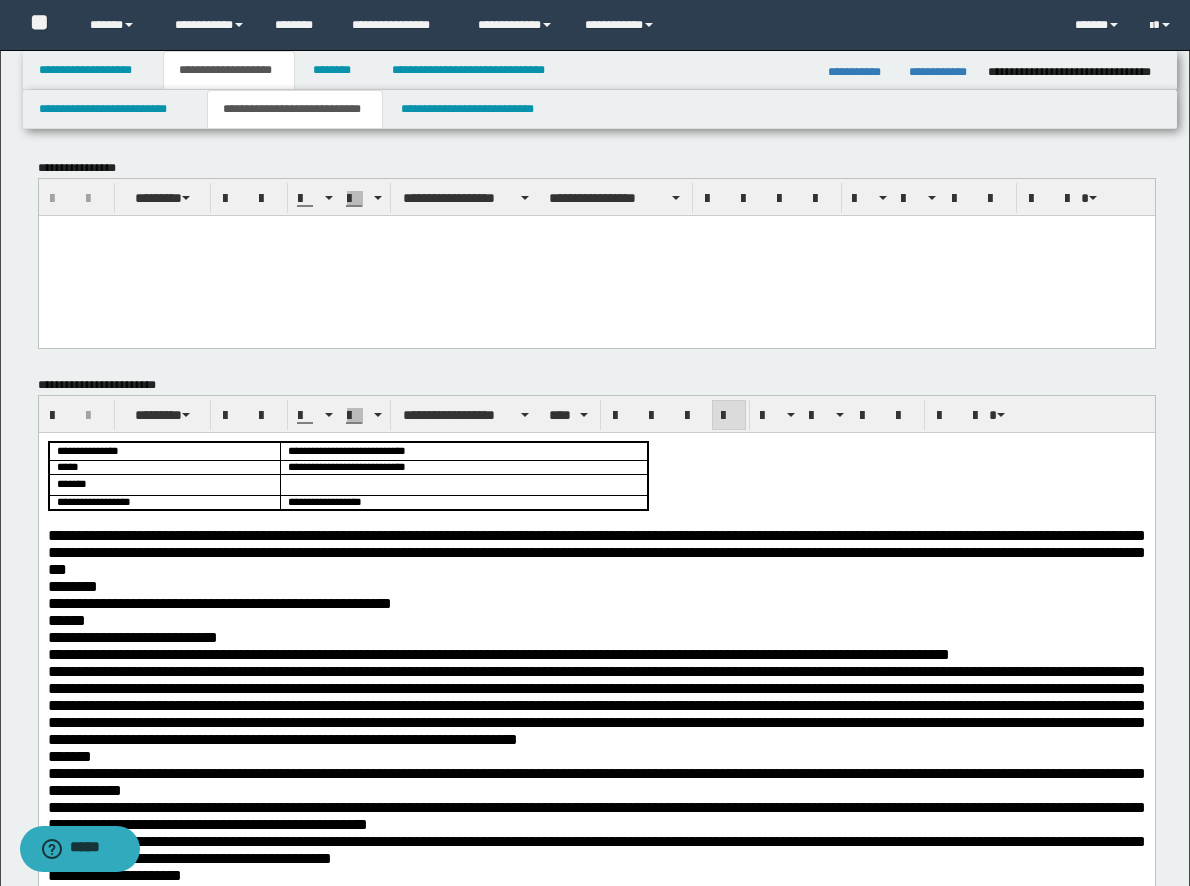 click on "**********" at bounding box center [596, 551] 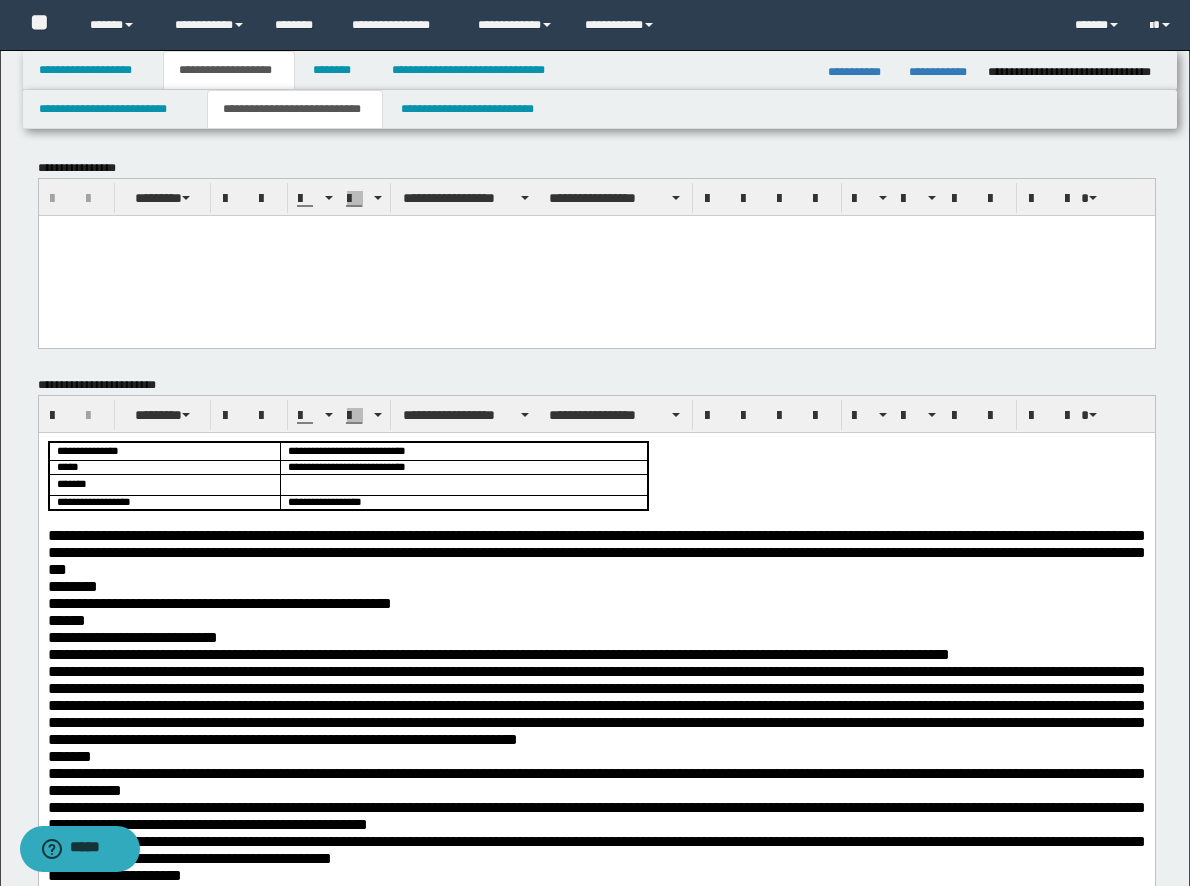 drag, startPoint x: 607, startPoint y: 501, endPoint x: -106, endPoint y: 398, distance: 720.4013 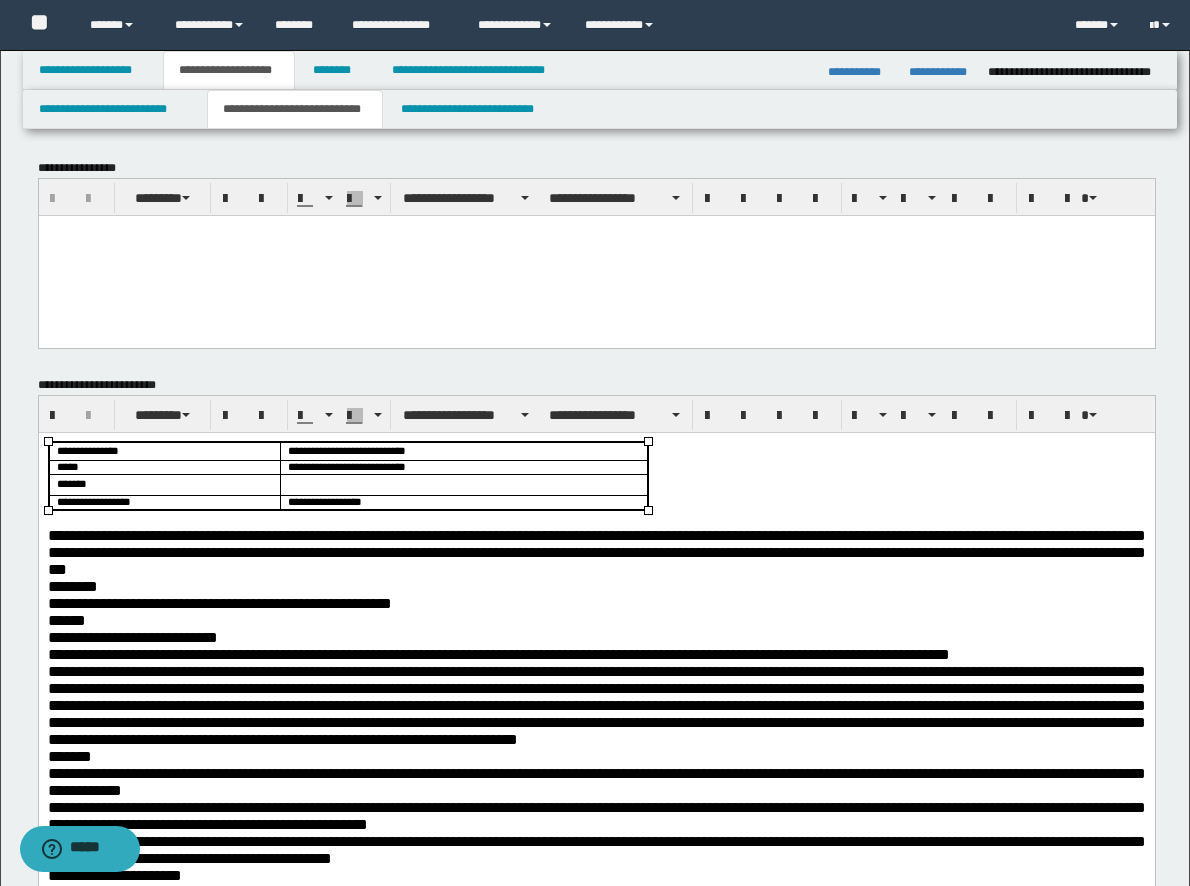 type 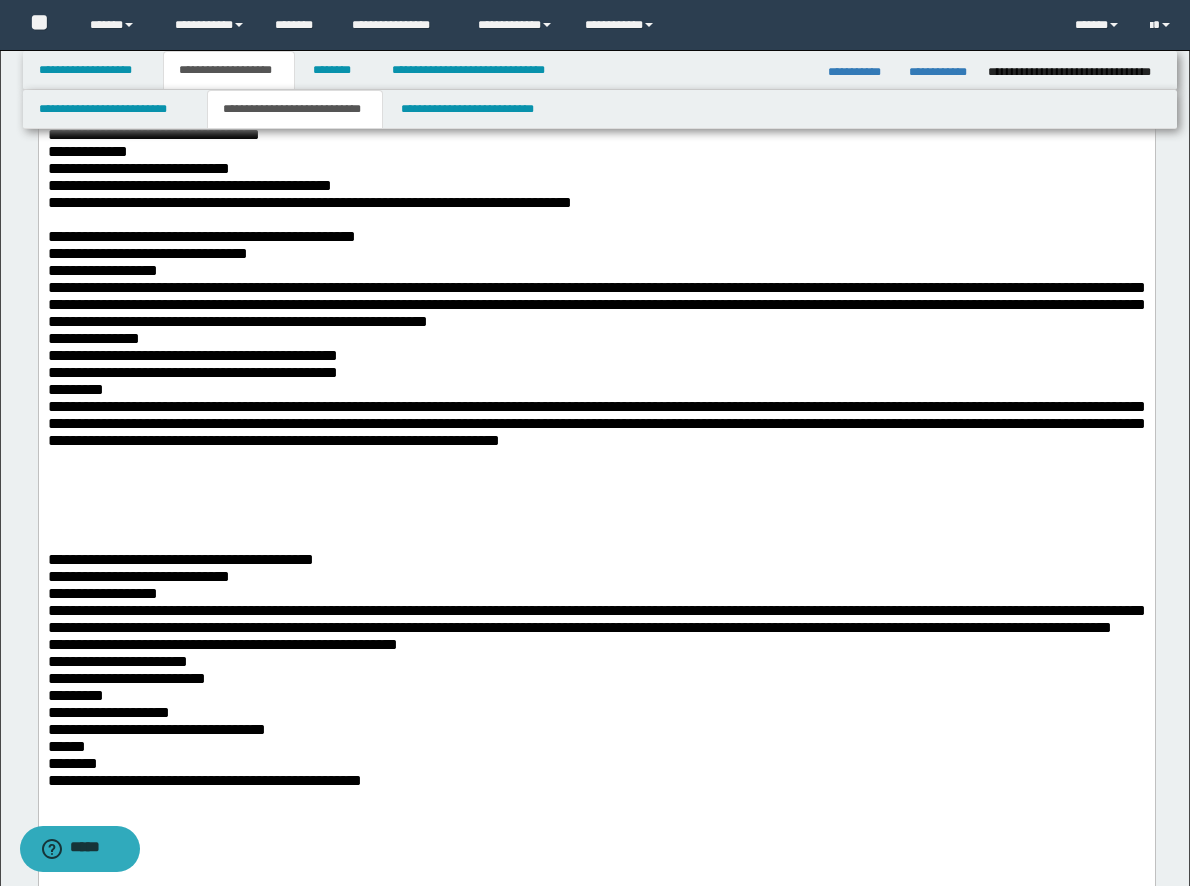 scroll, scrollTop: 2000, scrollLeft: 0, axis: vertical 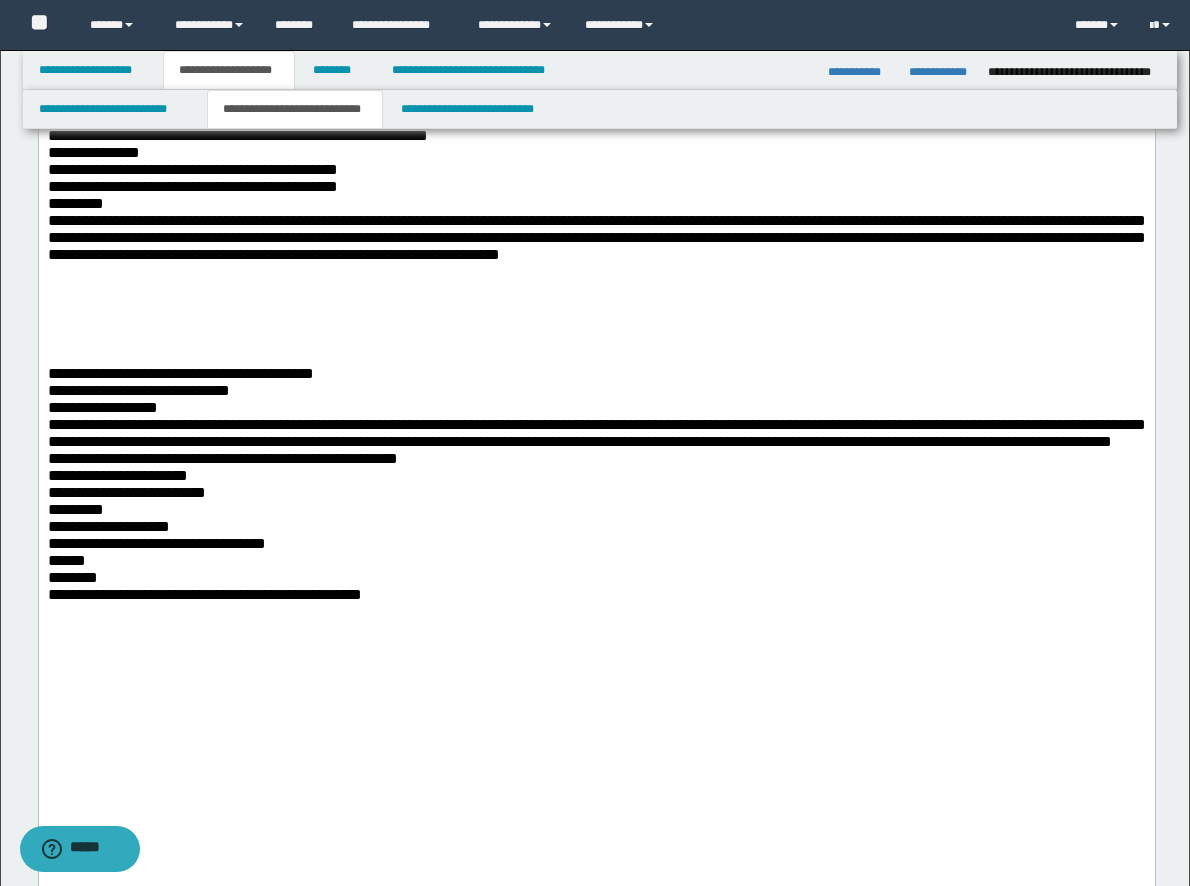 click at bounding box center (596, 288) 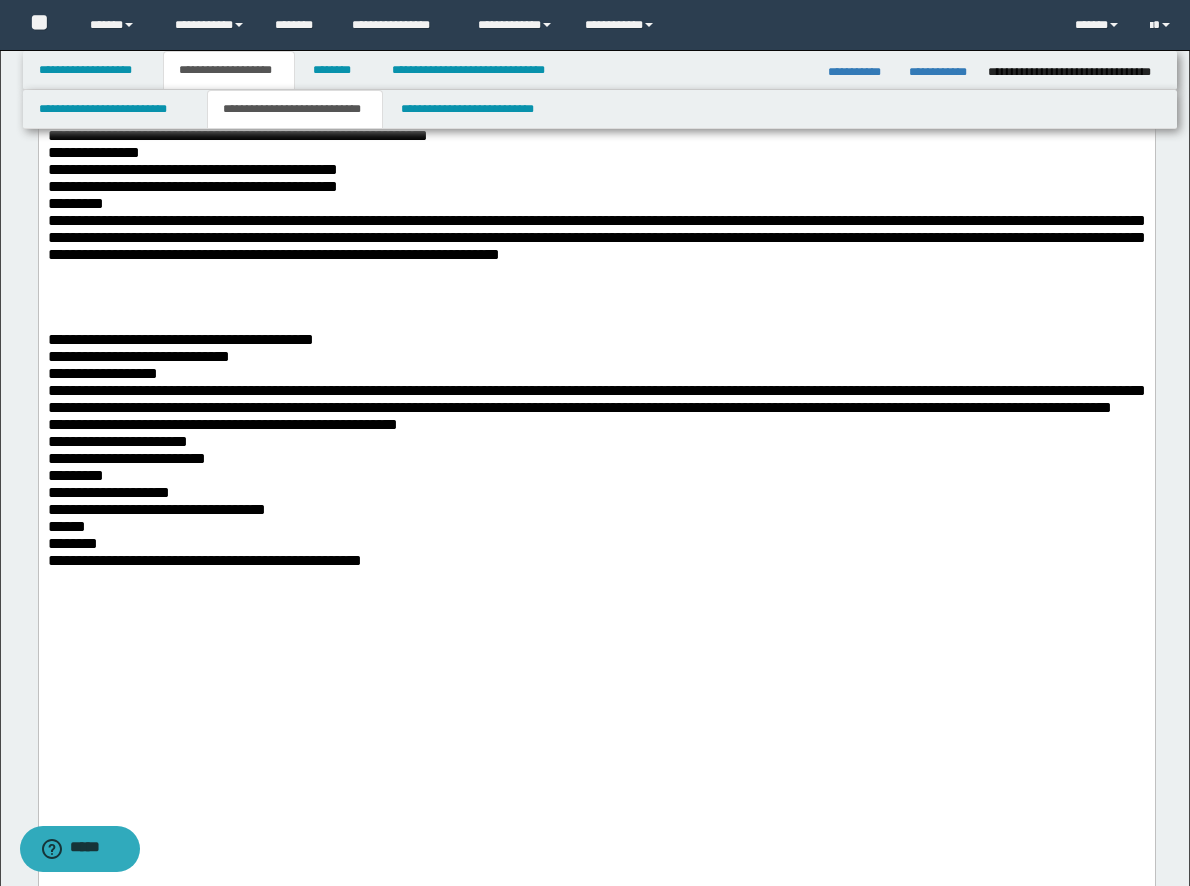 drag, startPoint x: 74, startPoint y: 537, endPoint x: 84, endPoint y: 542, distance: 11.18034 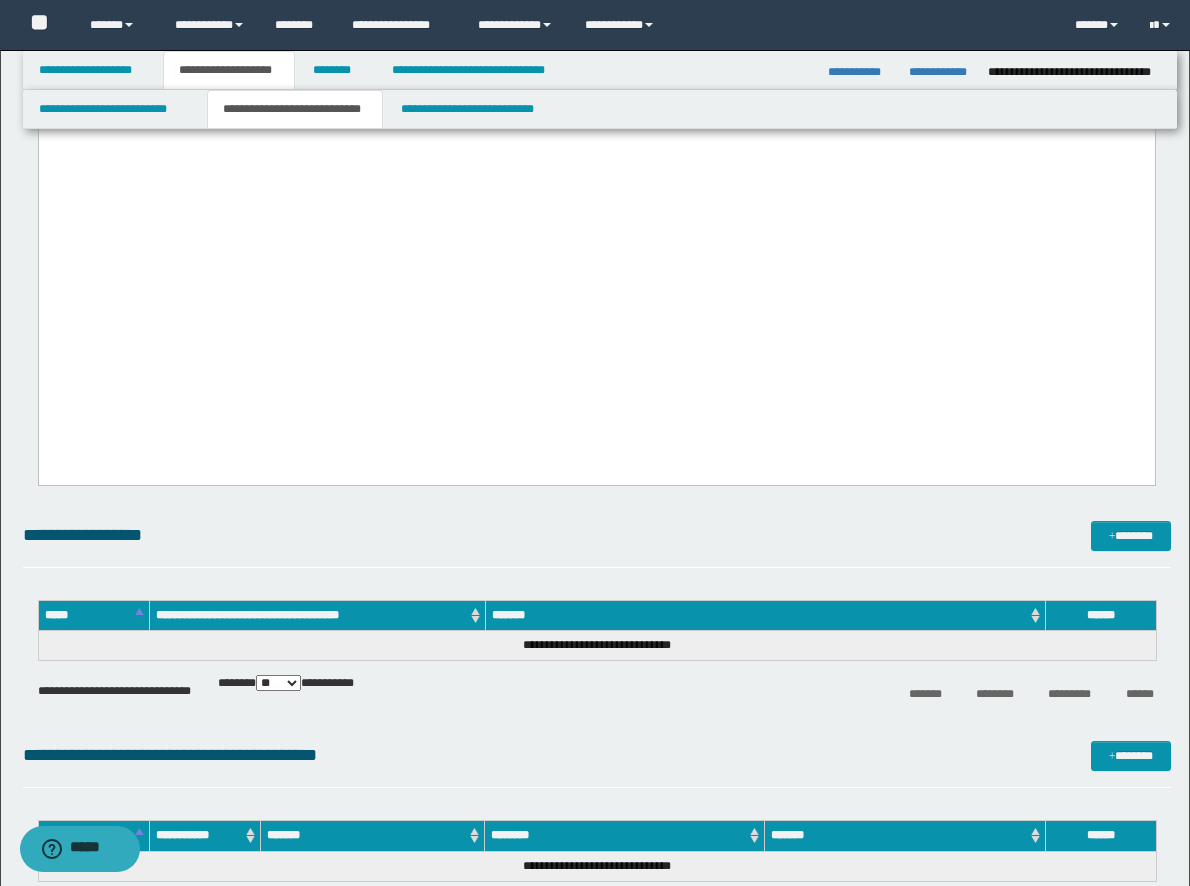scroll, scrollTop: 2600, scrollLeft: 0, axis: vertical 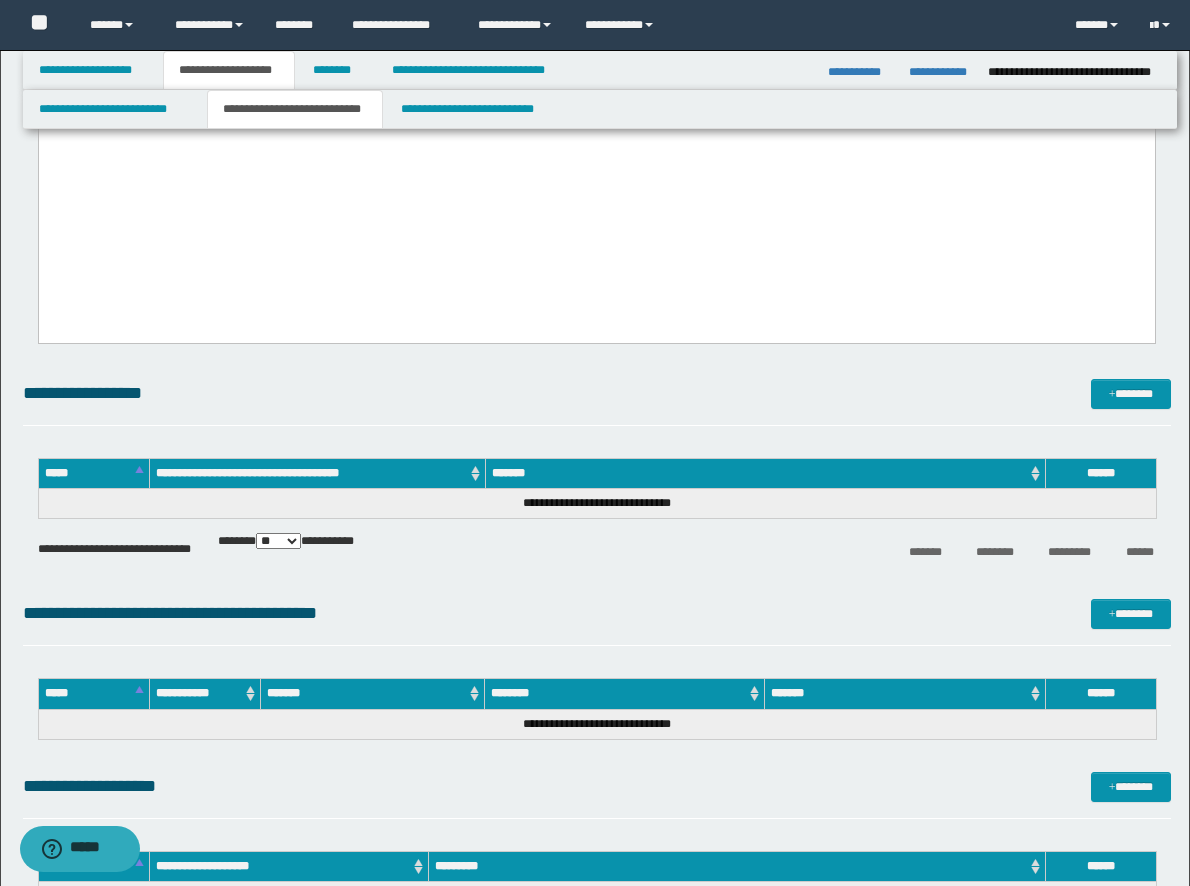 click on "**********" at bounding box center [596, -1087] 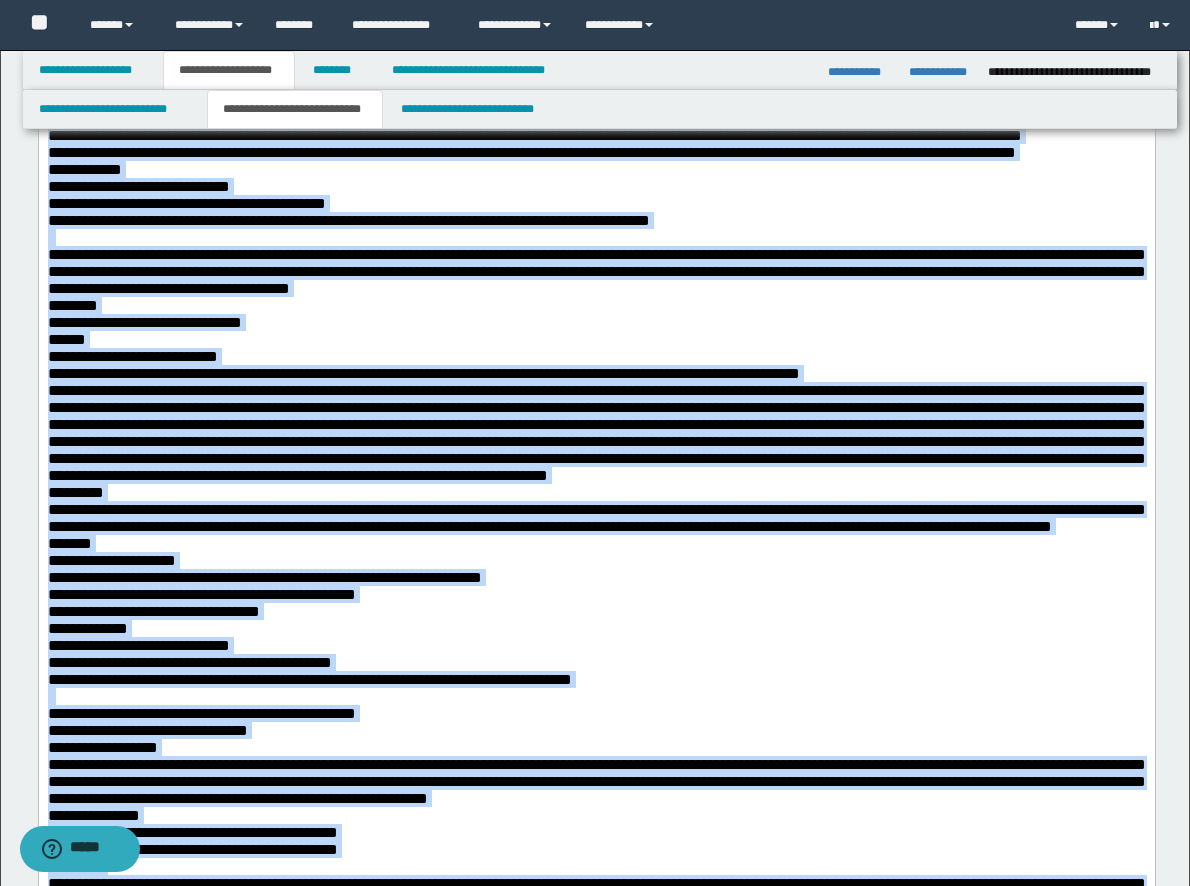 scroll, scrollTop: 0, scrollLeft: 0, axis: both 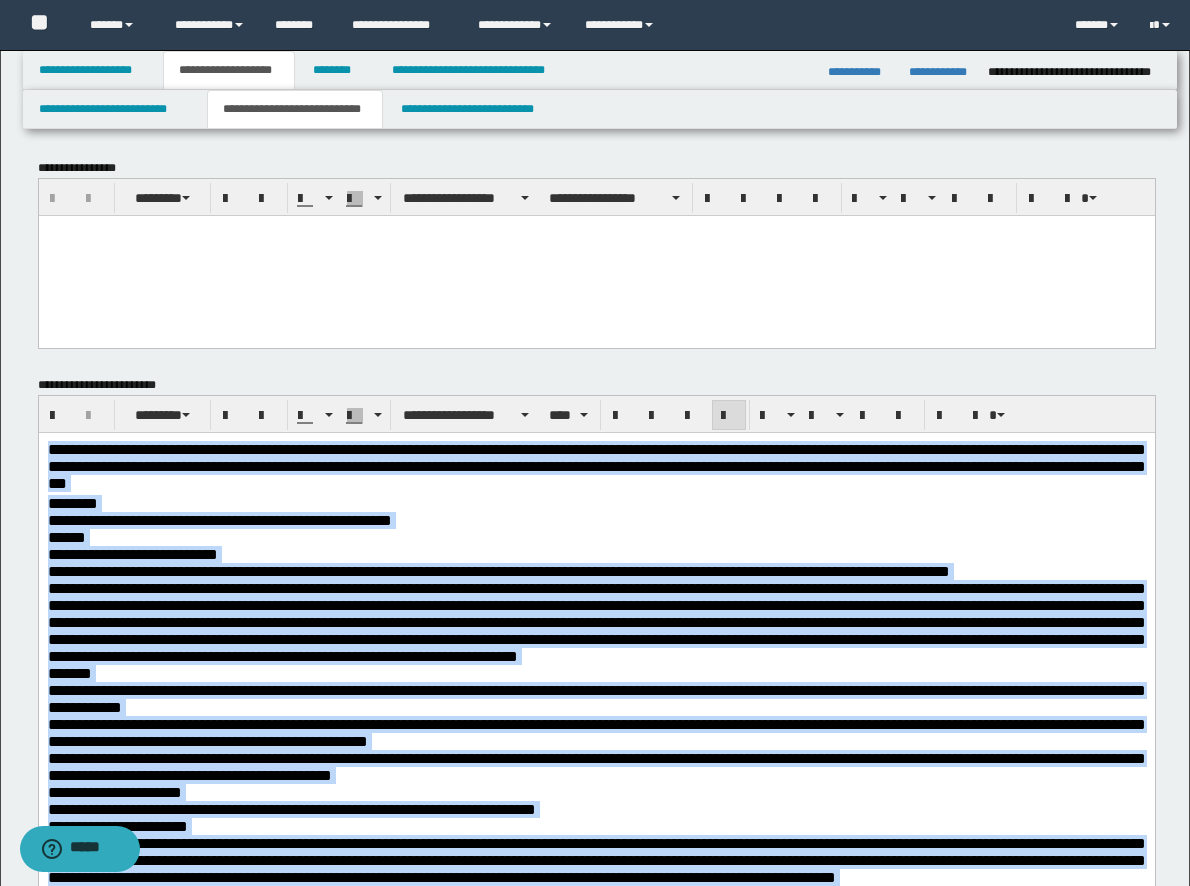 drag, startPoint x: 541, startPoint y: 2822, endPoint x: 352, endPoint y: 526, distance: 2303.7659 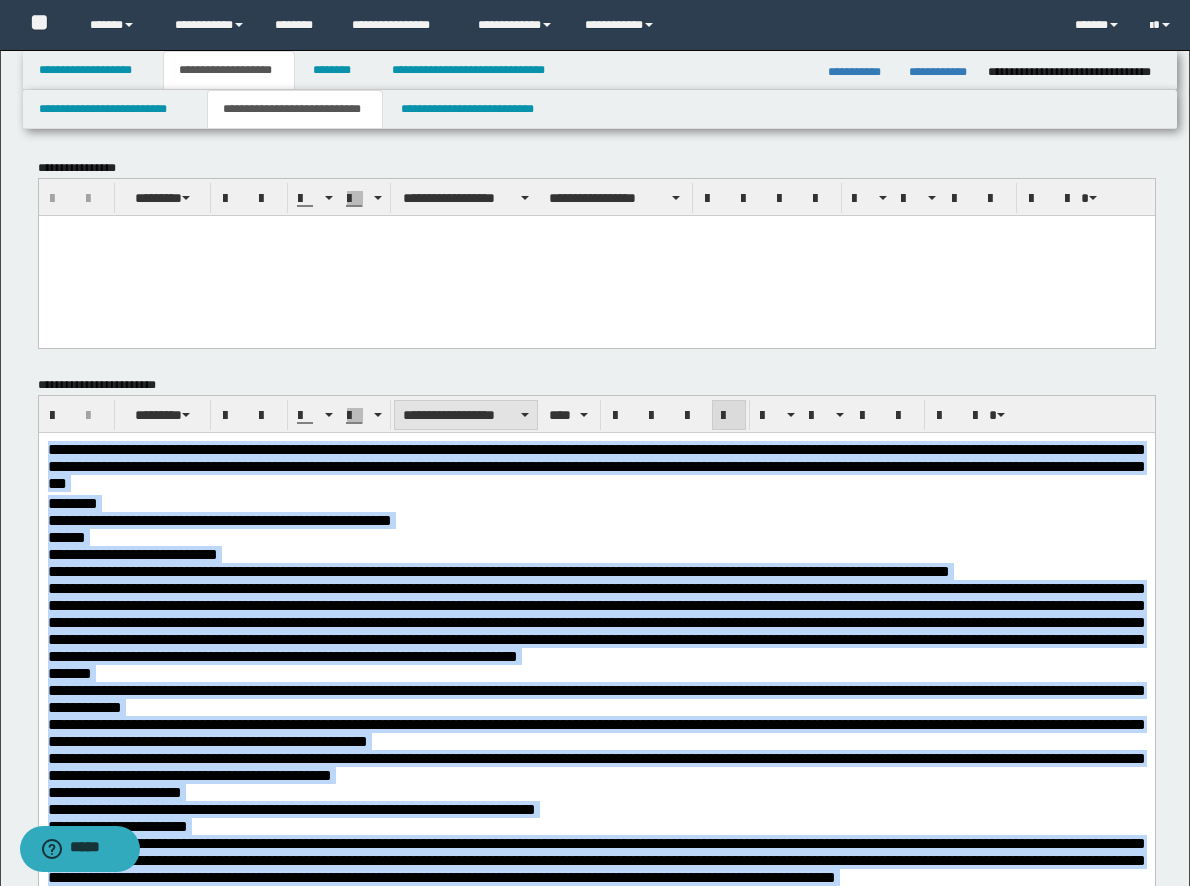 click on "**********" at bounding box center [466, 415] 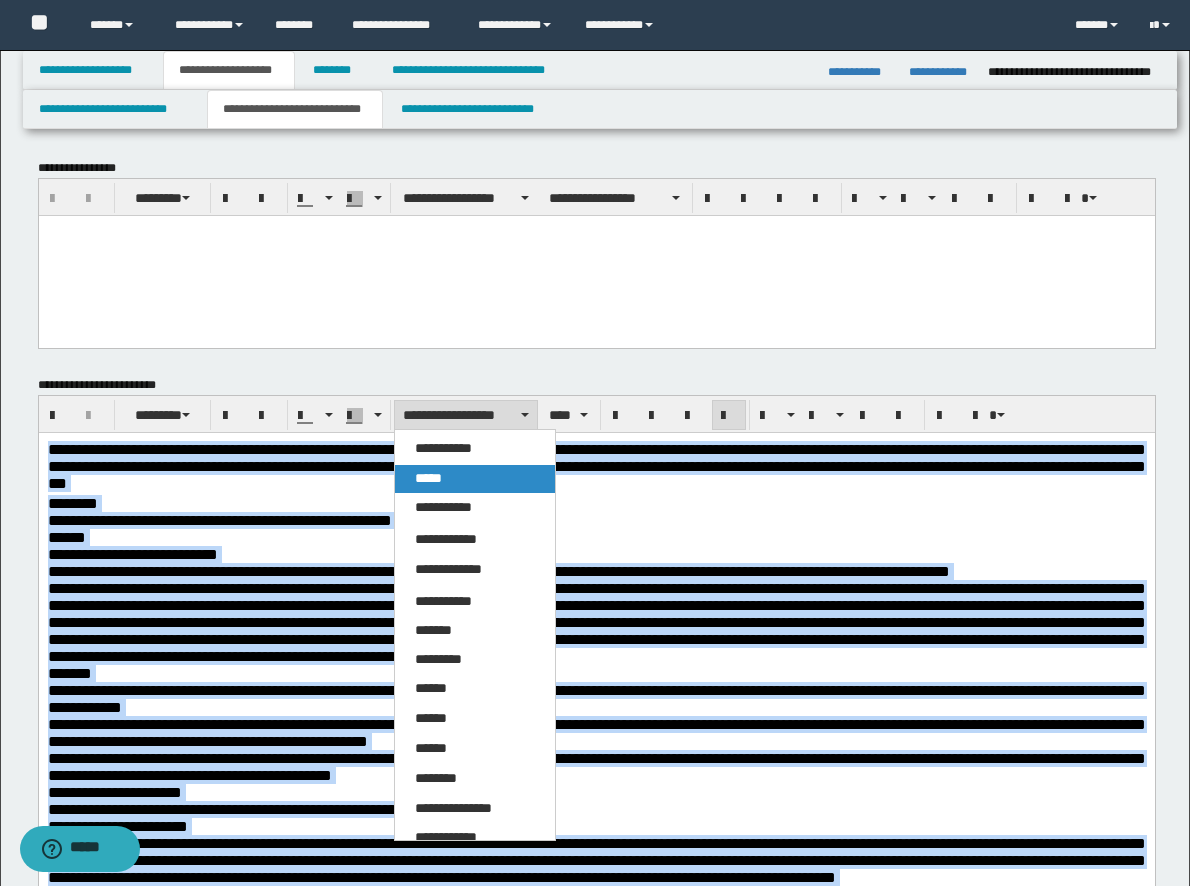 click on "*****" at bounding box center (475, 479) 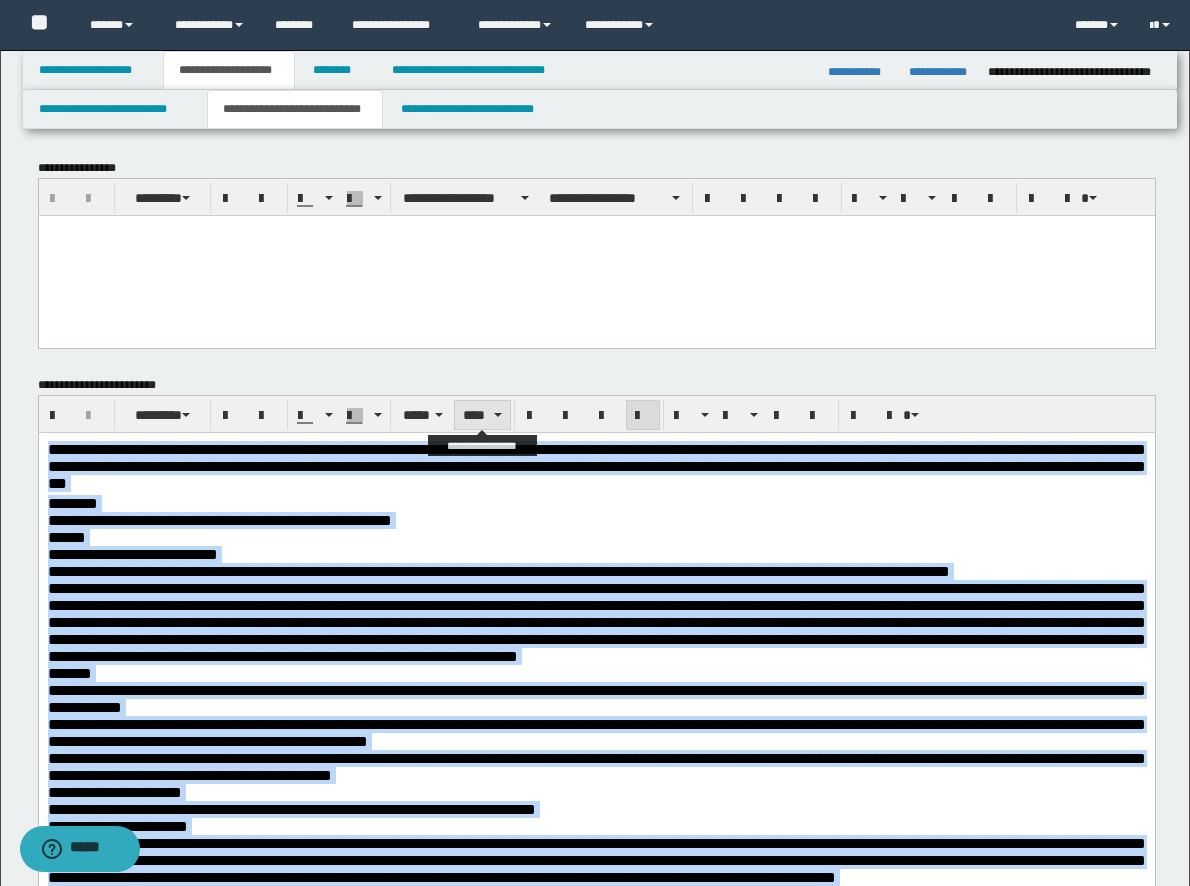 click on "****" at bounding box center [482, 415] 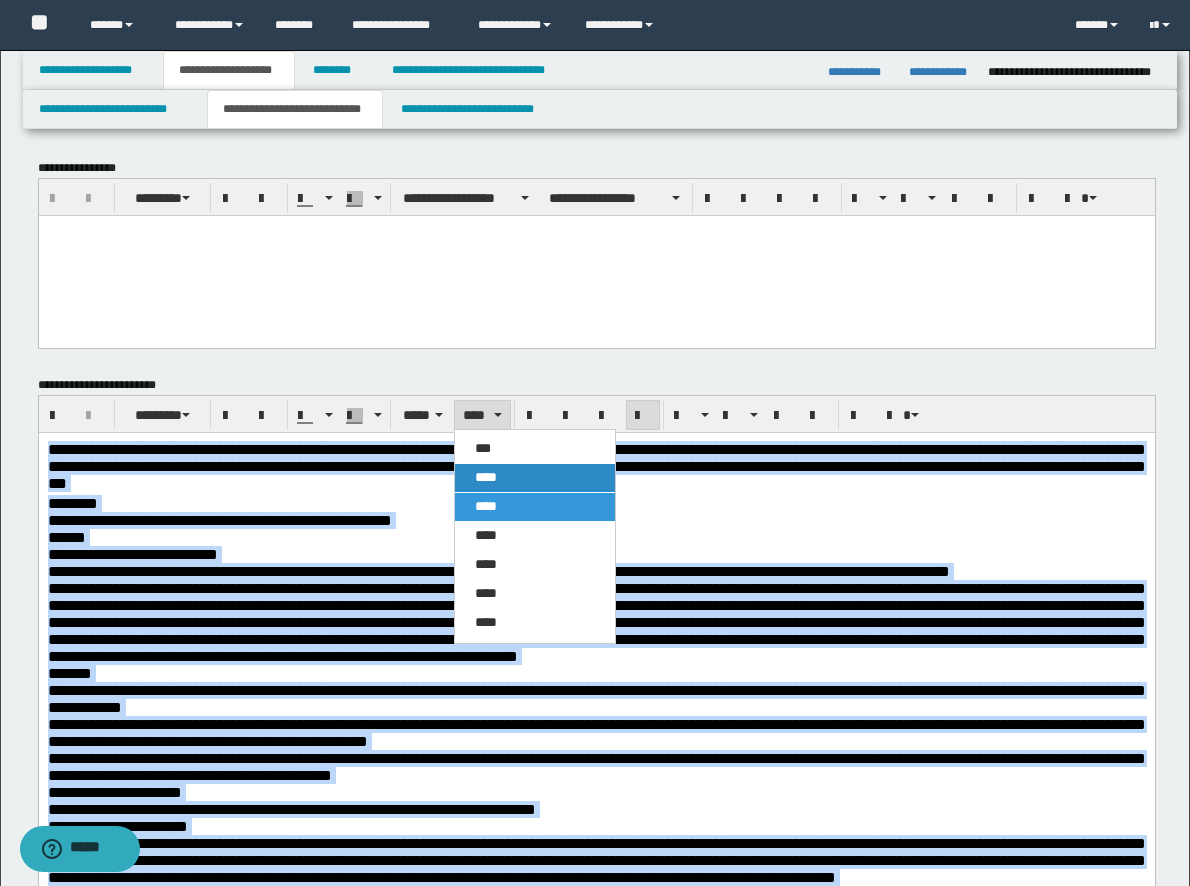 drag, startPoint x: 493, startPoint y: 478, endPoint x: 451, endPoint y: 49, distance: 431.05106 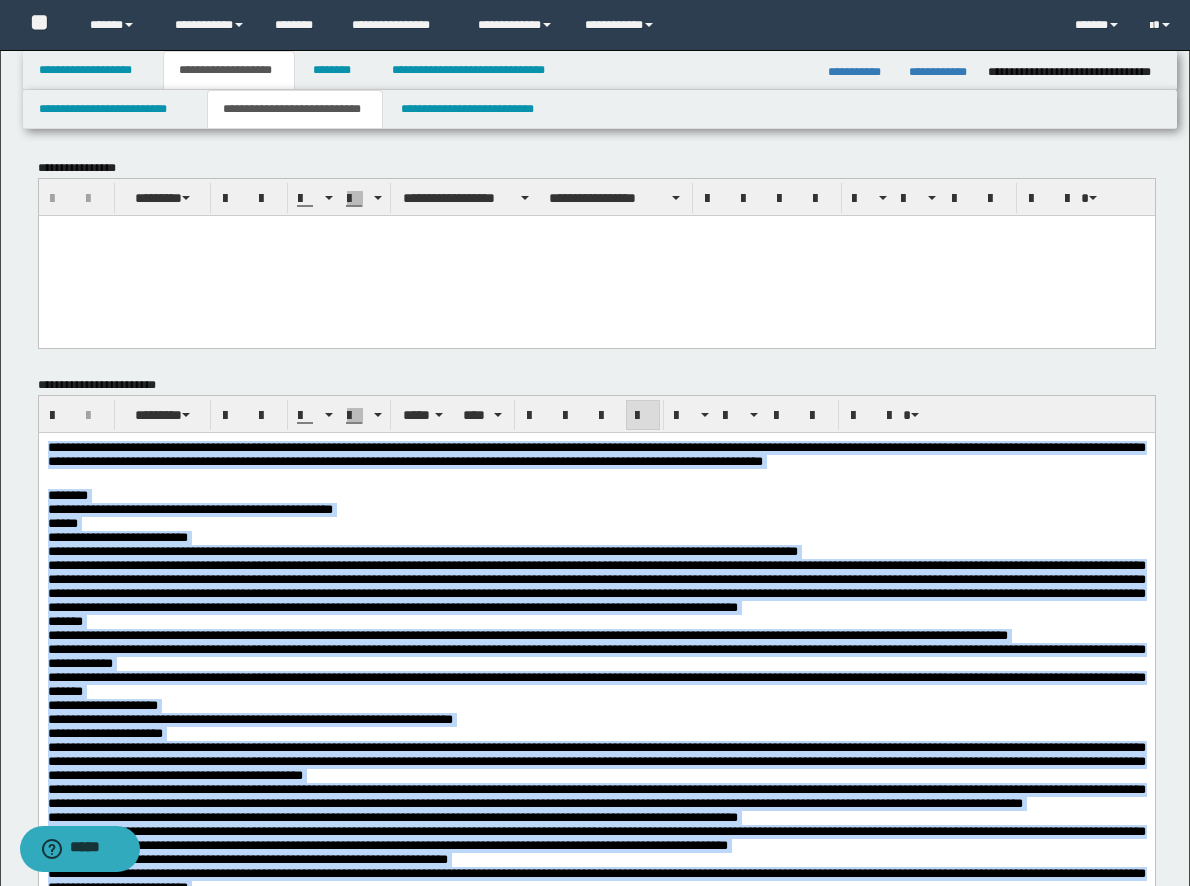 click on "**********" at bounding box center (596, 464) 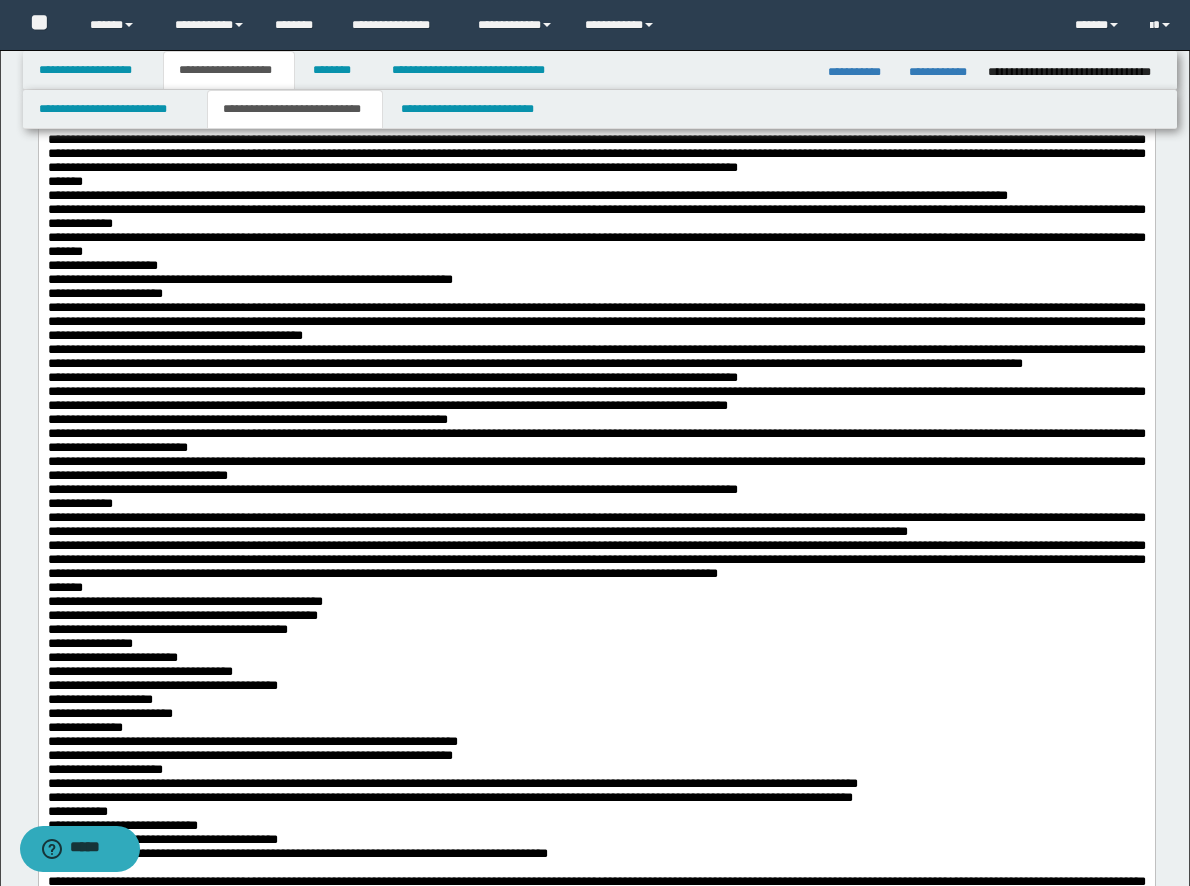 scroll, scrollTop: 500, scrollLeft: 0, axis: vertical 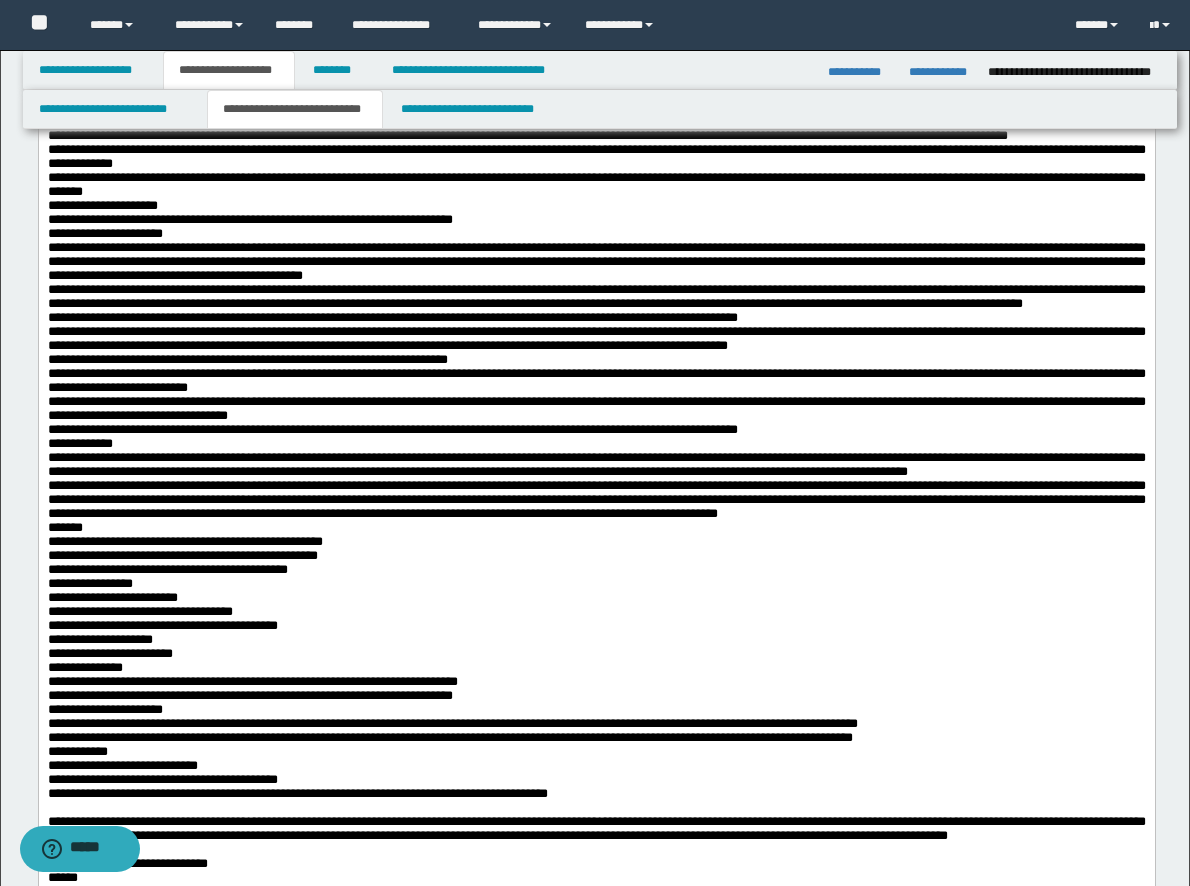 click on "**********" at bounding box center [596, 220] 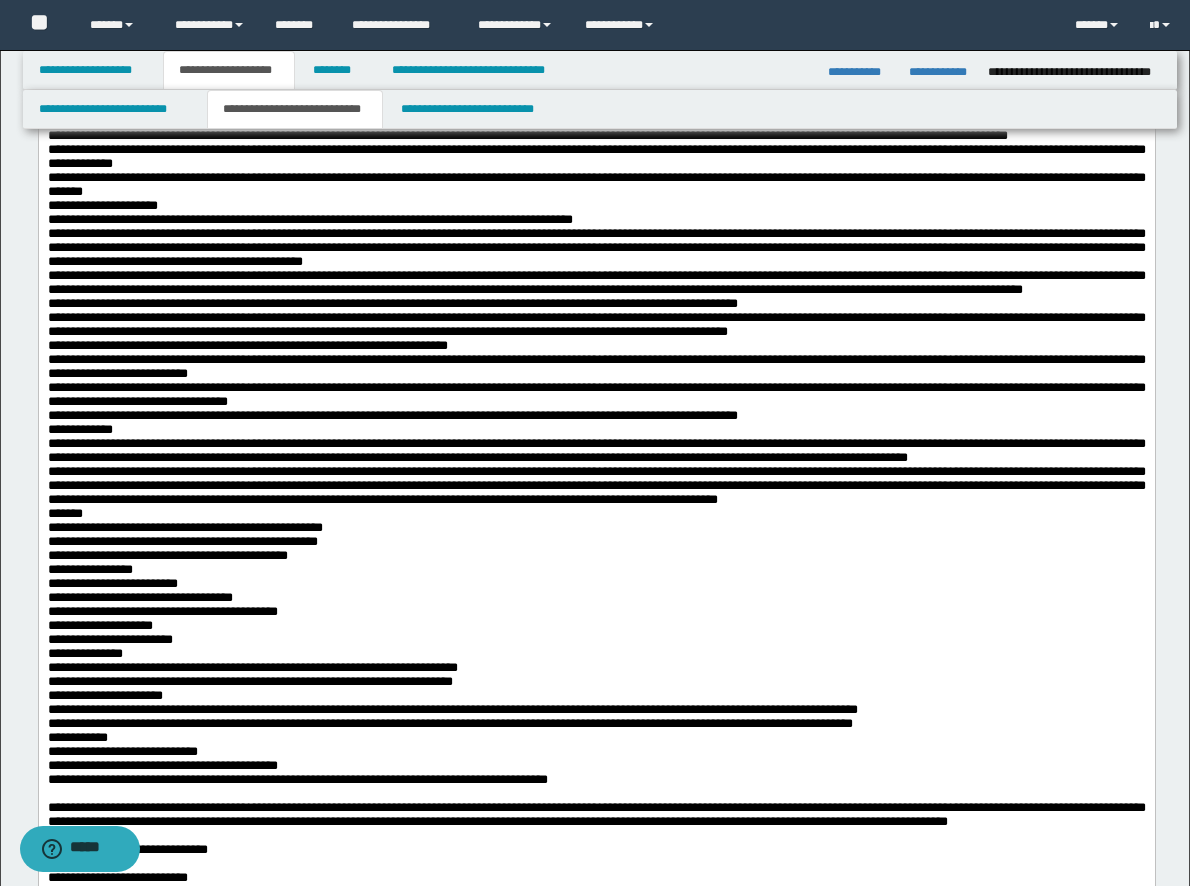 drag, startPoint x: 301, startPoint y: 279, endPoint x: 458, endPoint y: 295, distance: 157.81319 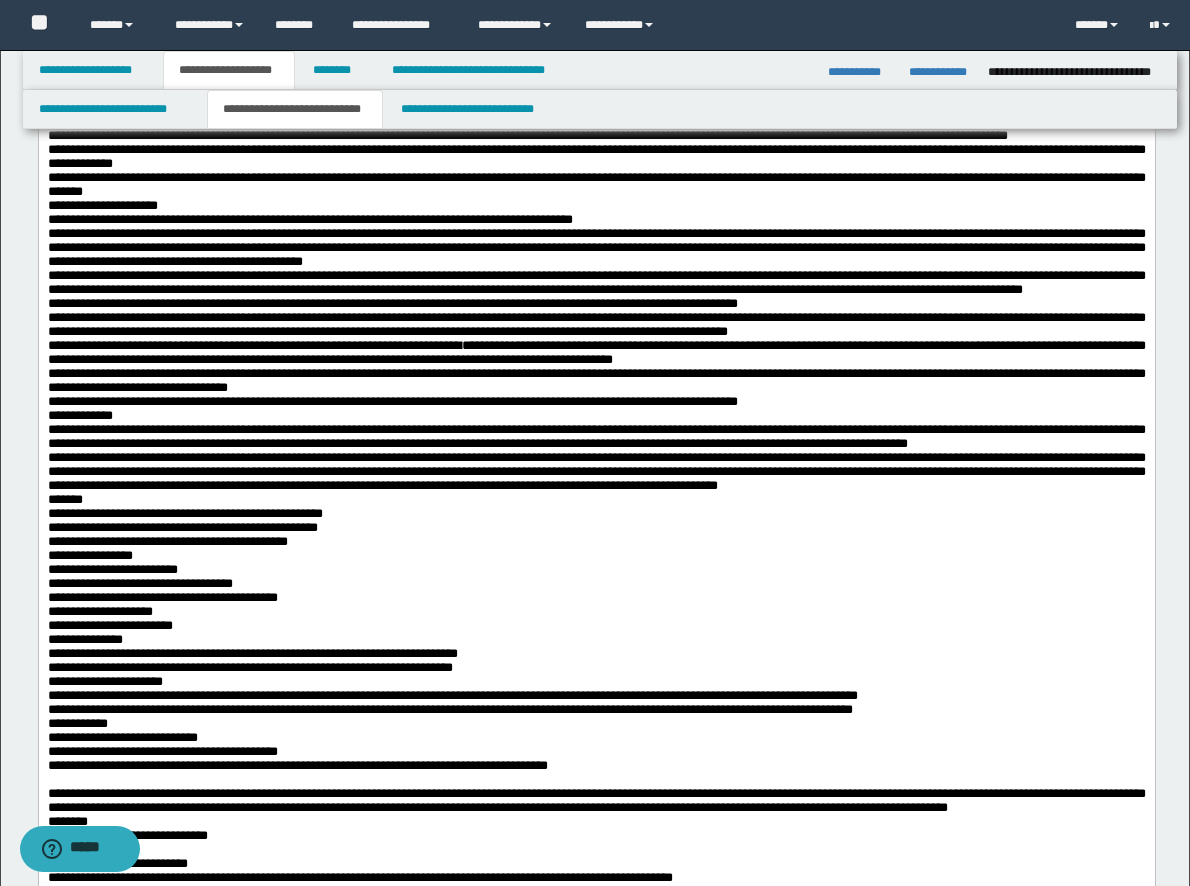 click on "**********" at bounding box center (596, 416) 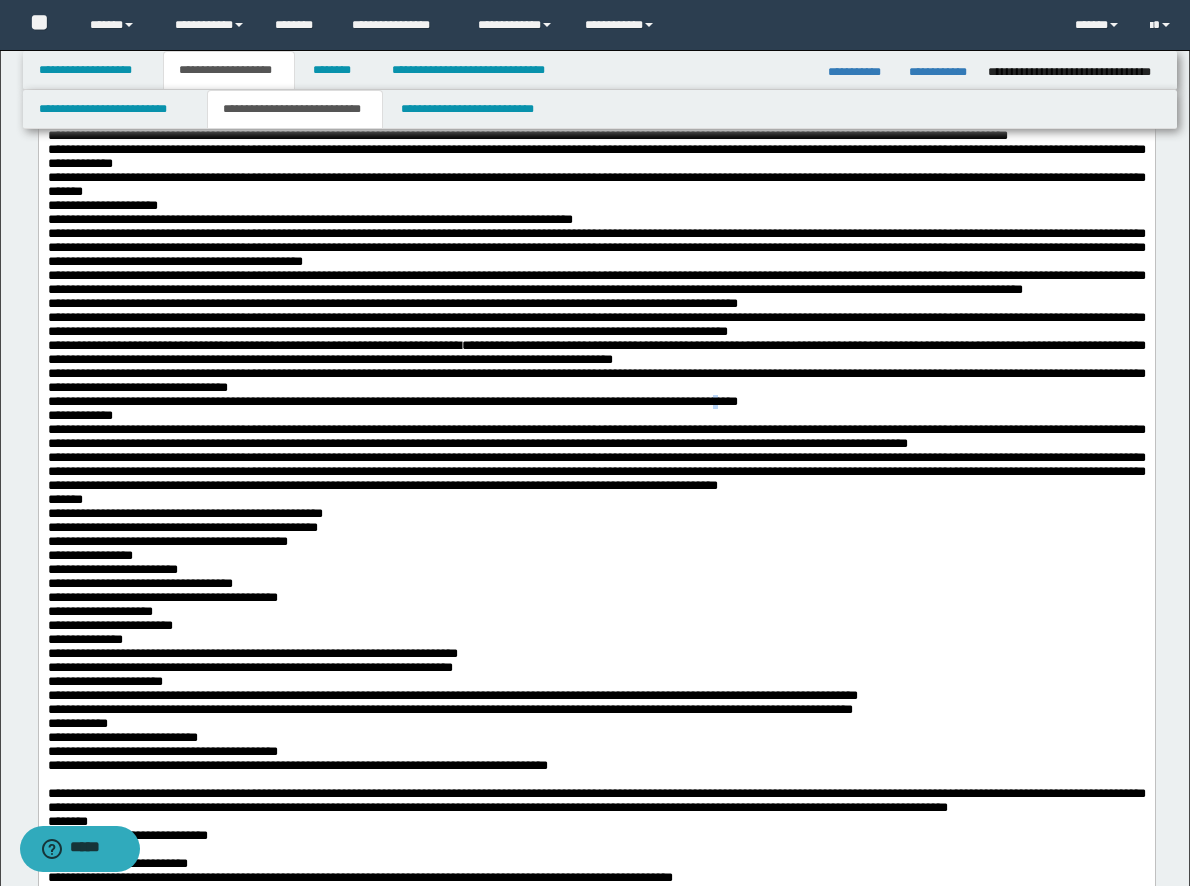 drag, startPoint x: 844, startPoint y: 524, endPoint x: 952, endPoint y: 527, distance: 108.04166 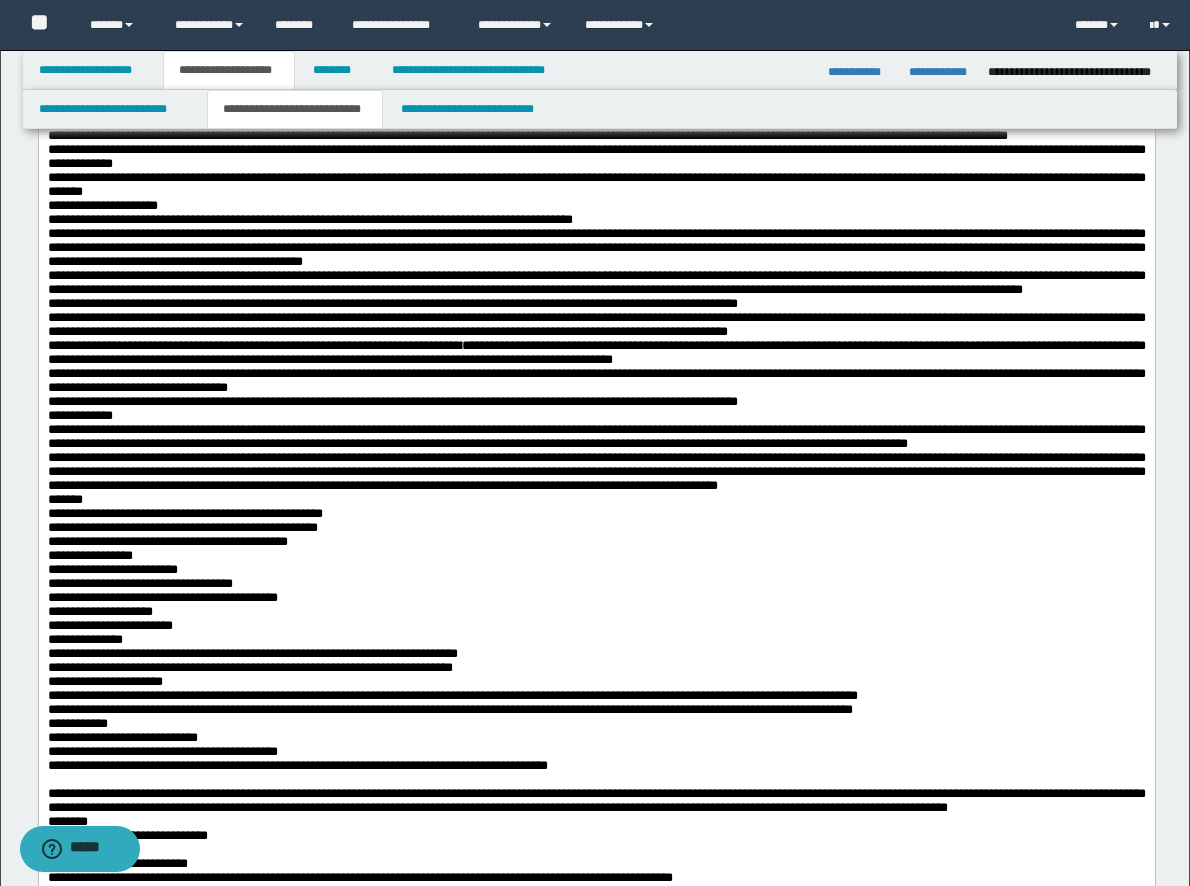 click on "**********" at bounding box center (596, 402) 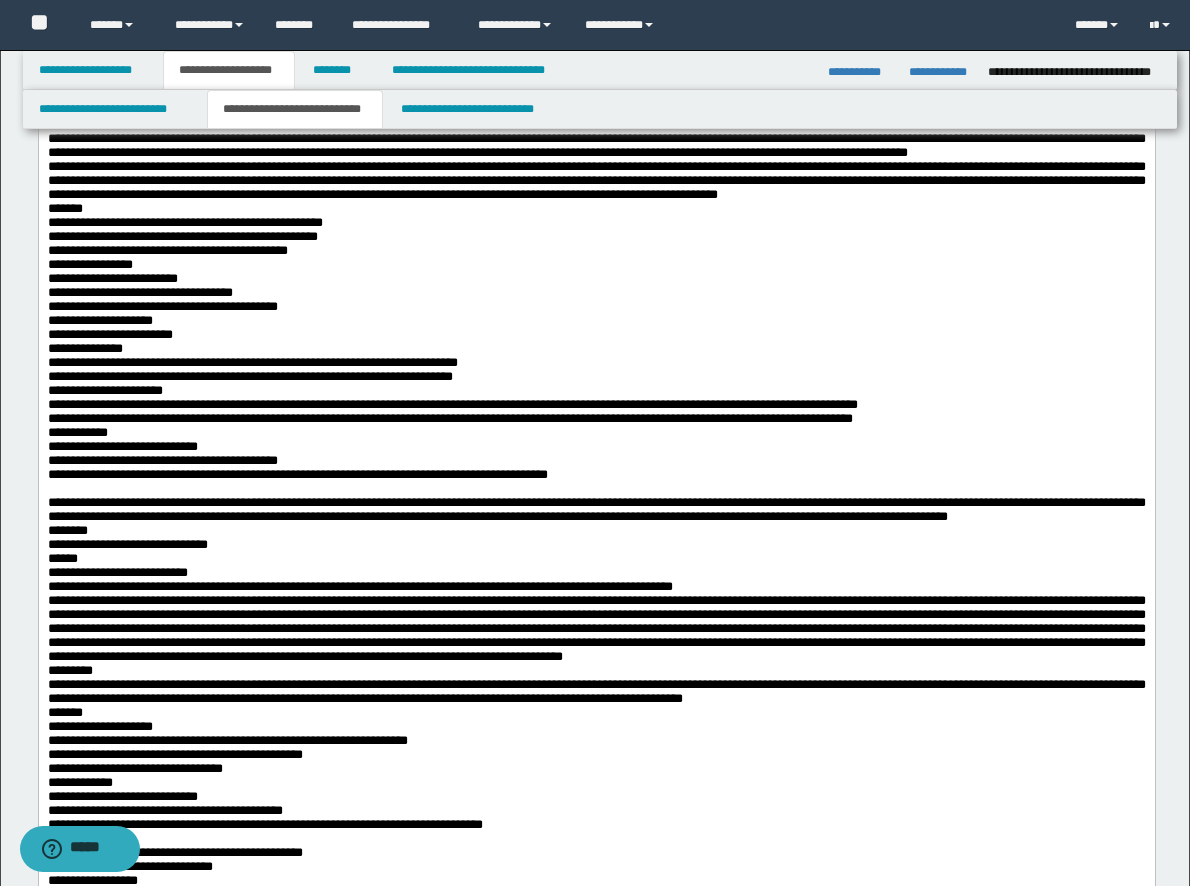 scroll, scrollTop: 800, scrollLeft: 0, axis: vertical 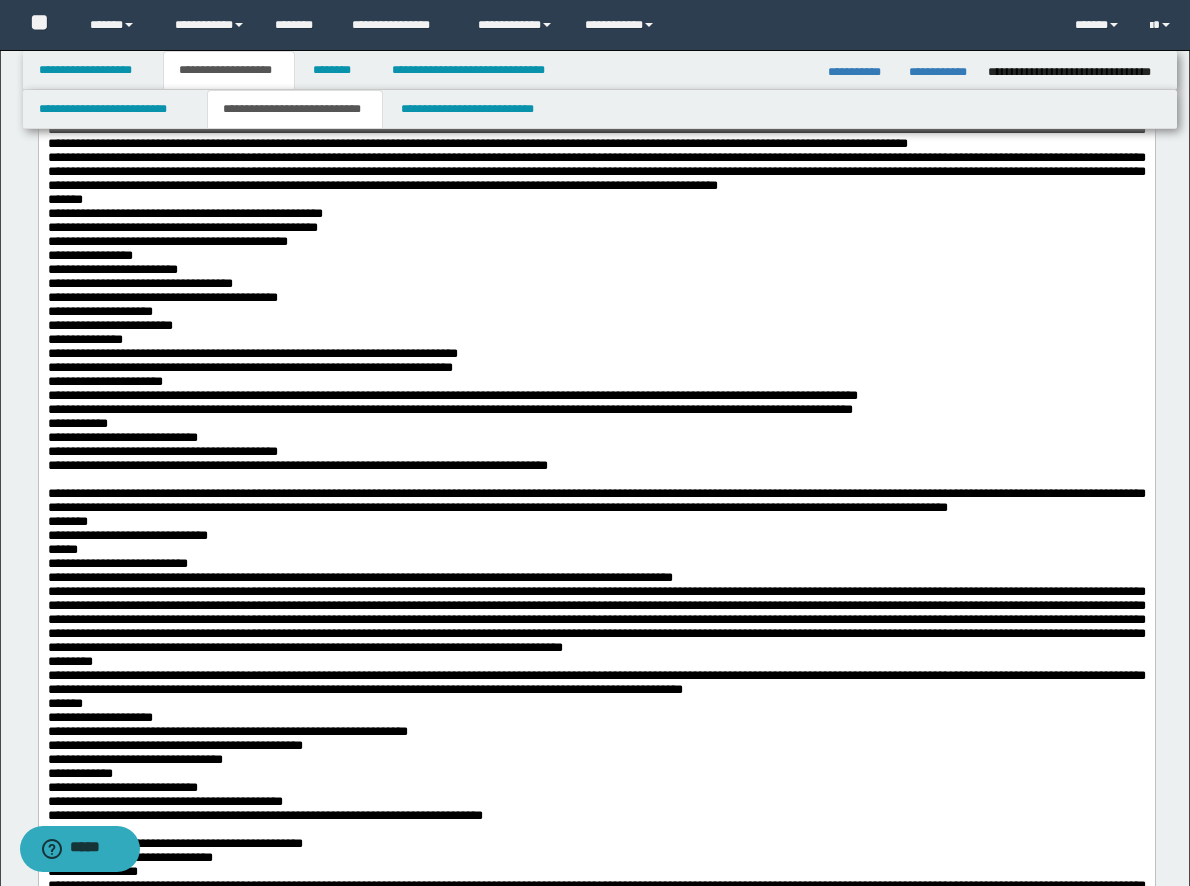click on "**********" at bounding box center [596, 354] 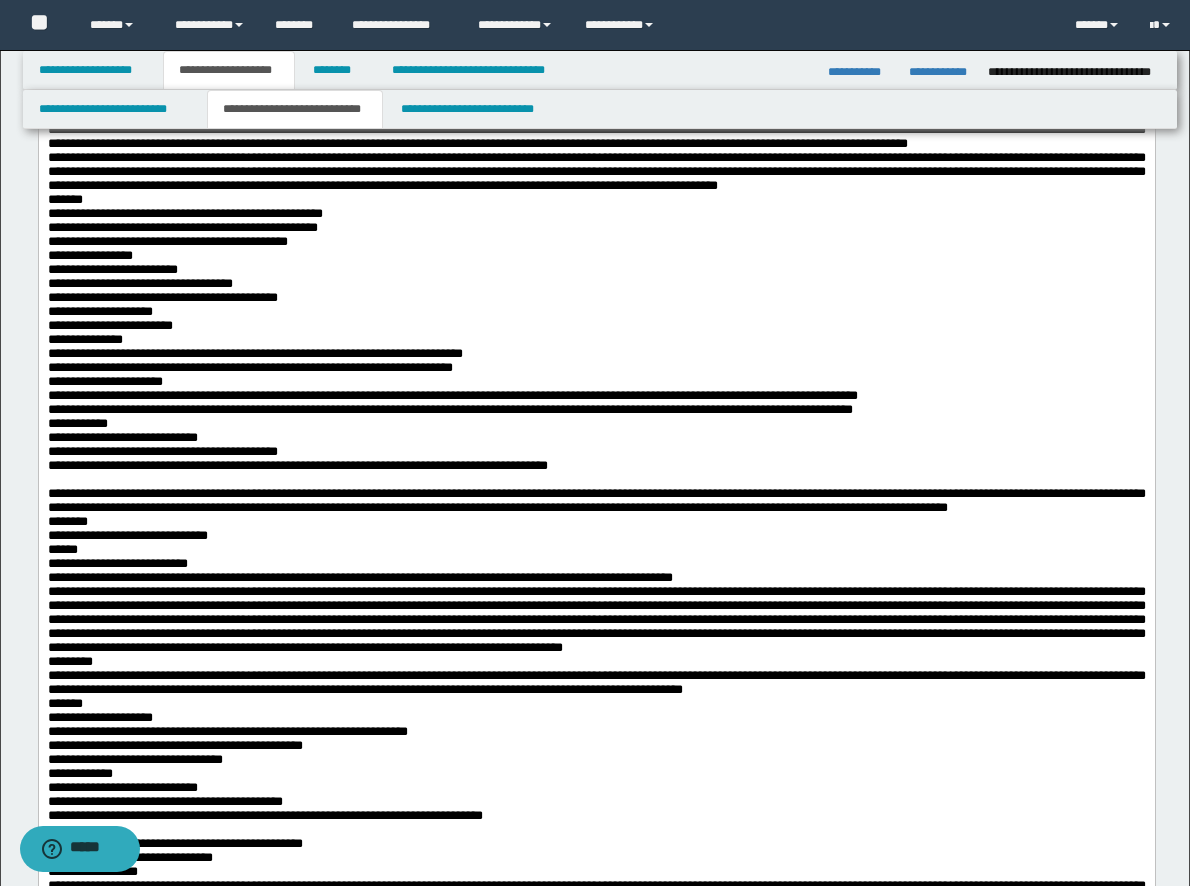 click on "**********" at bounding box center [596, 382] 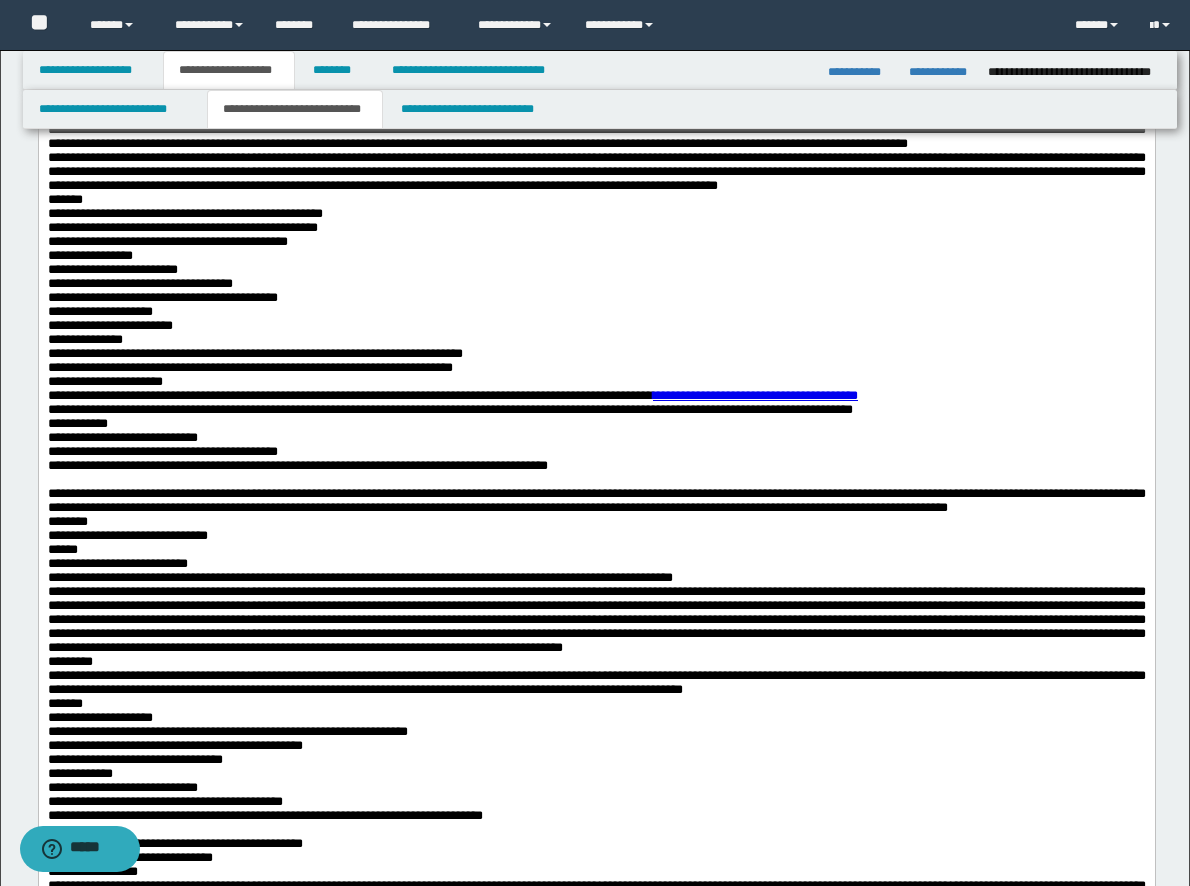 click on "**********" at bounding box center (596, 410) 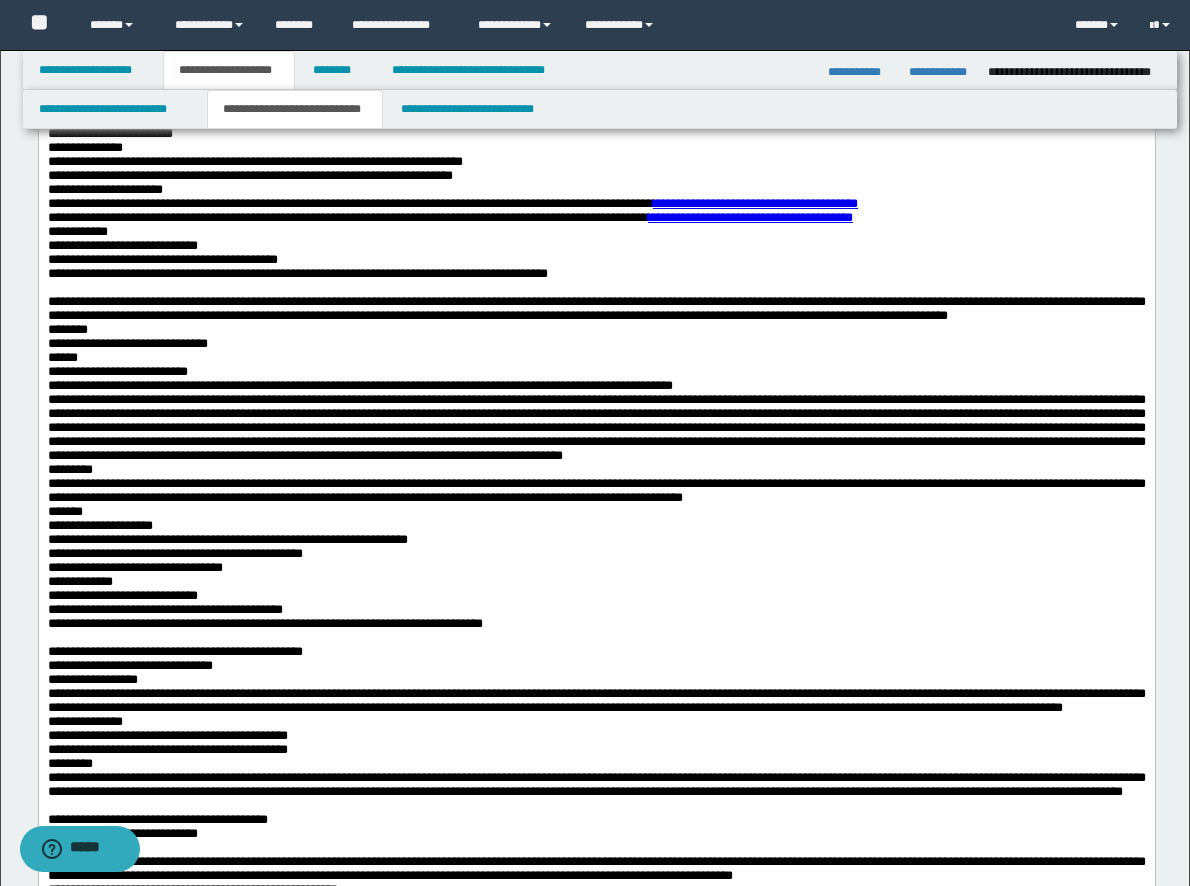 scroll, scrollTop: 1000, scrollLeft: 0, axis: vertical 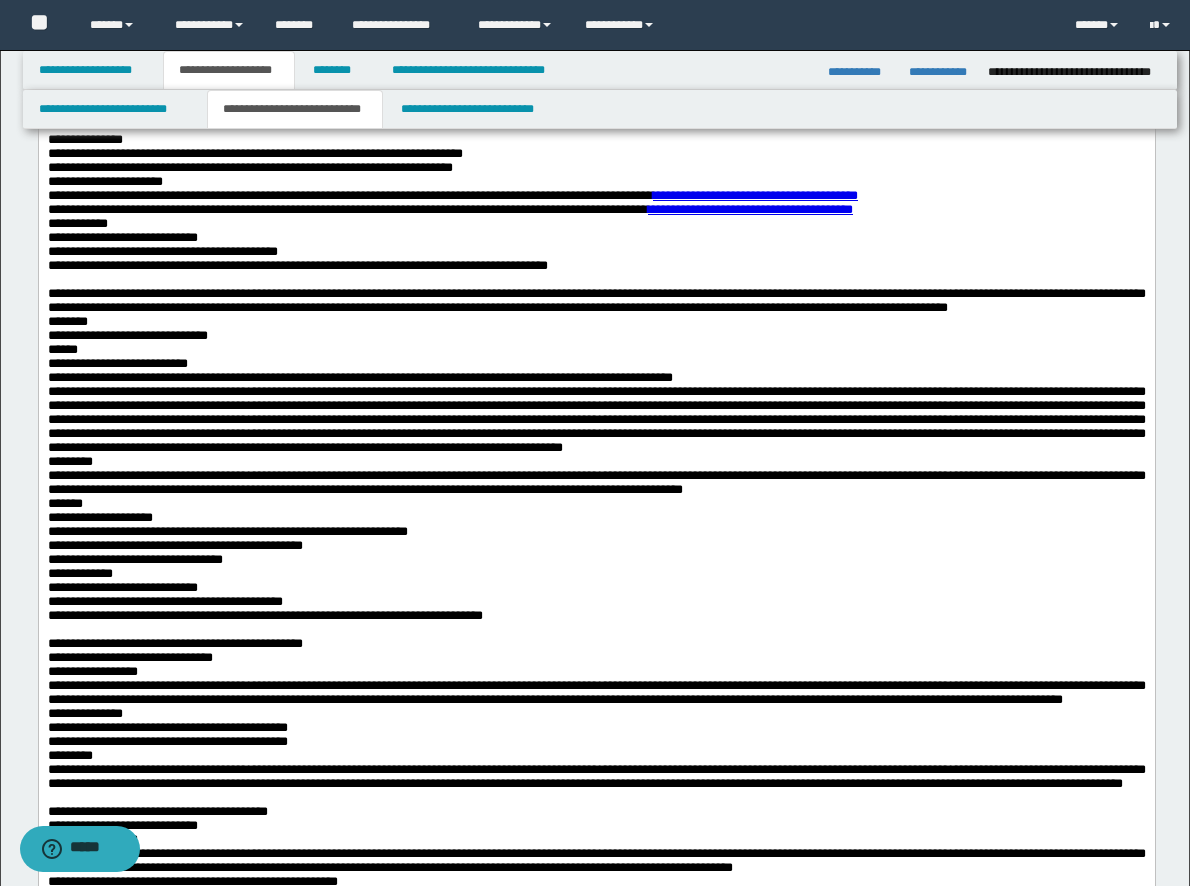 drag, startPoint x: 277, startPoint y: 555, endPoint x: 244, endPoint y: 486, distance: 76.48529 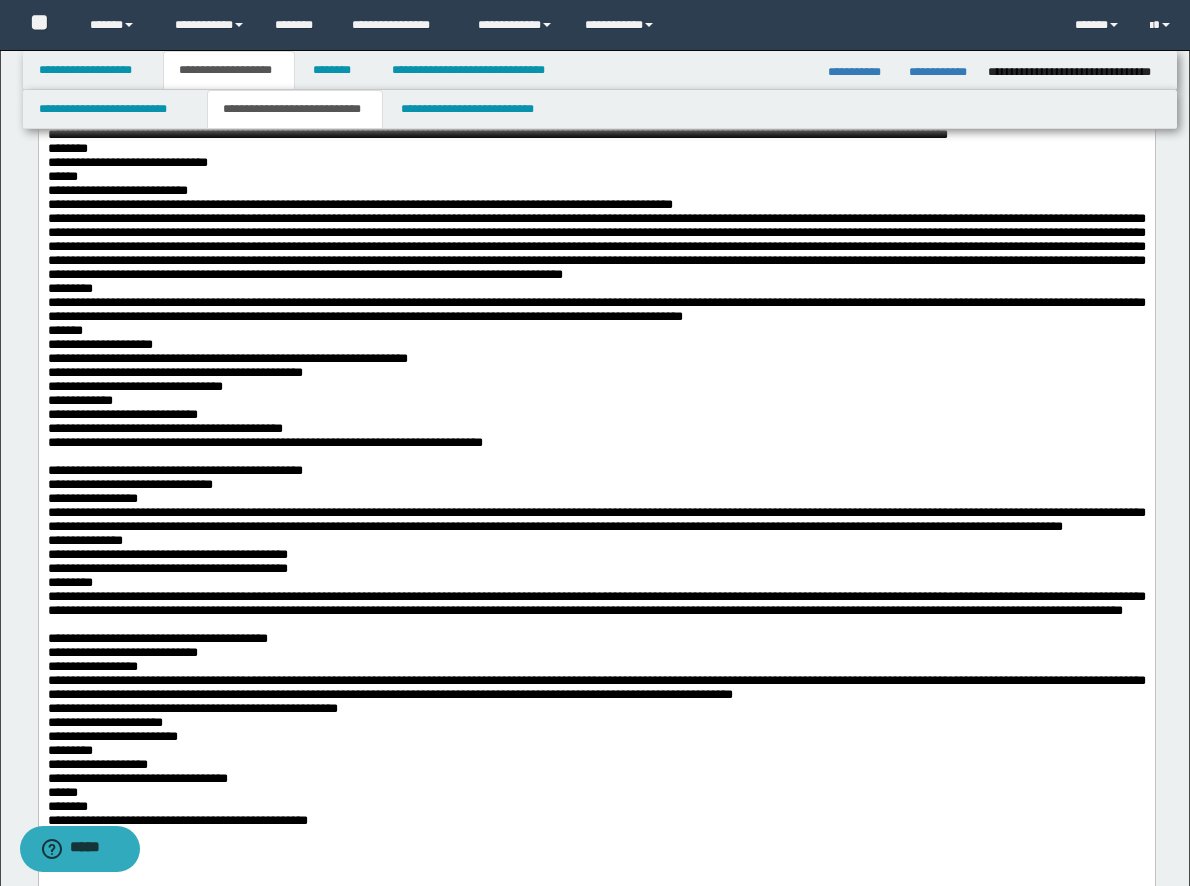 scroll, scrollTop: 1200, scrollLeft: 0, axis: vertical 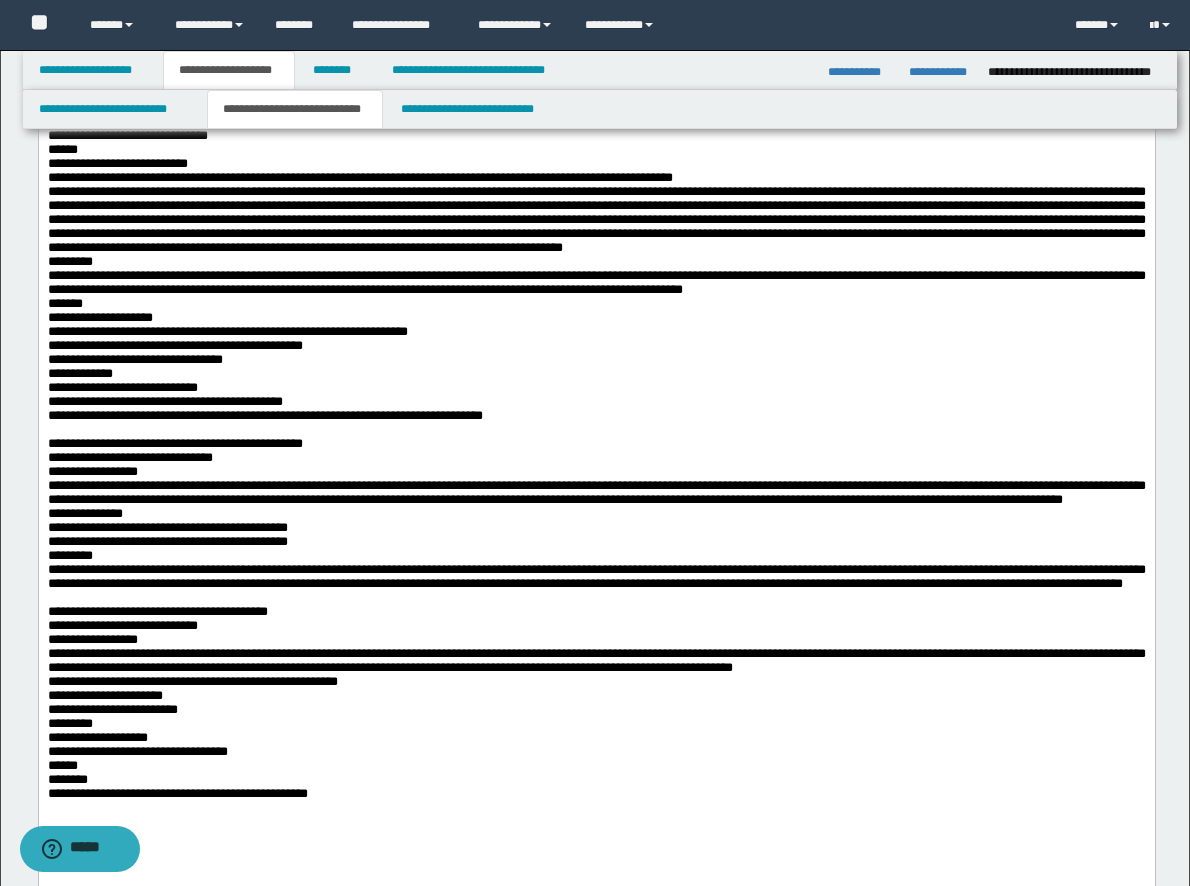 click on "**********" at bounding box center (596, 178) 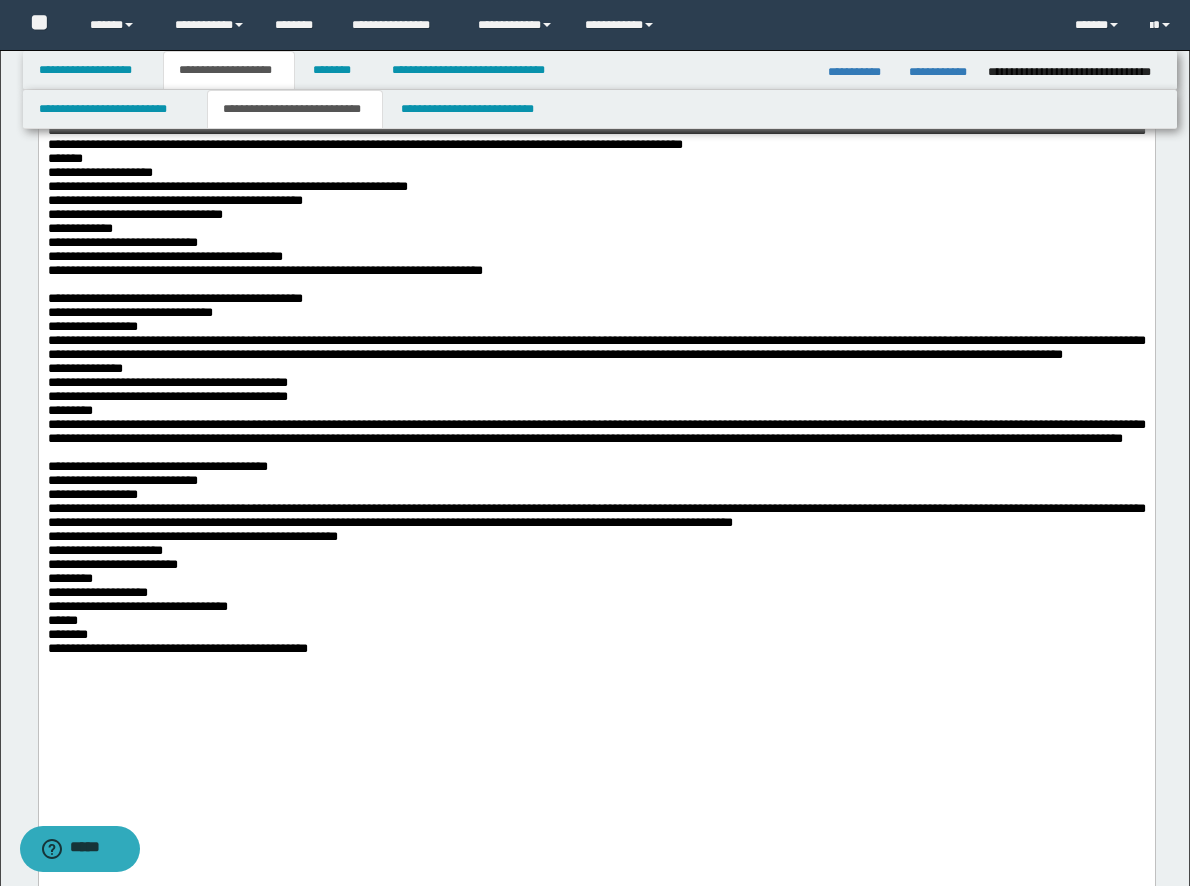 scroll, scrollTop: 1400, scrollLeft: 0, axis: vertical 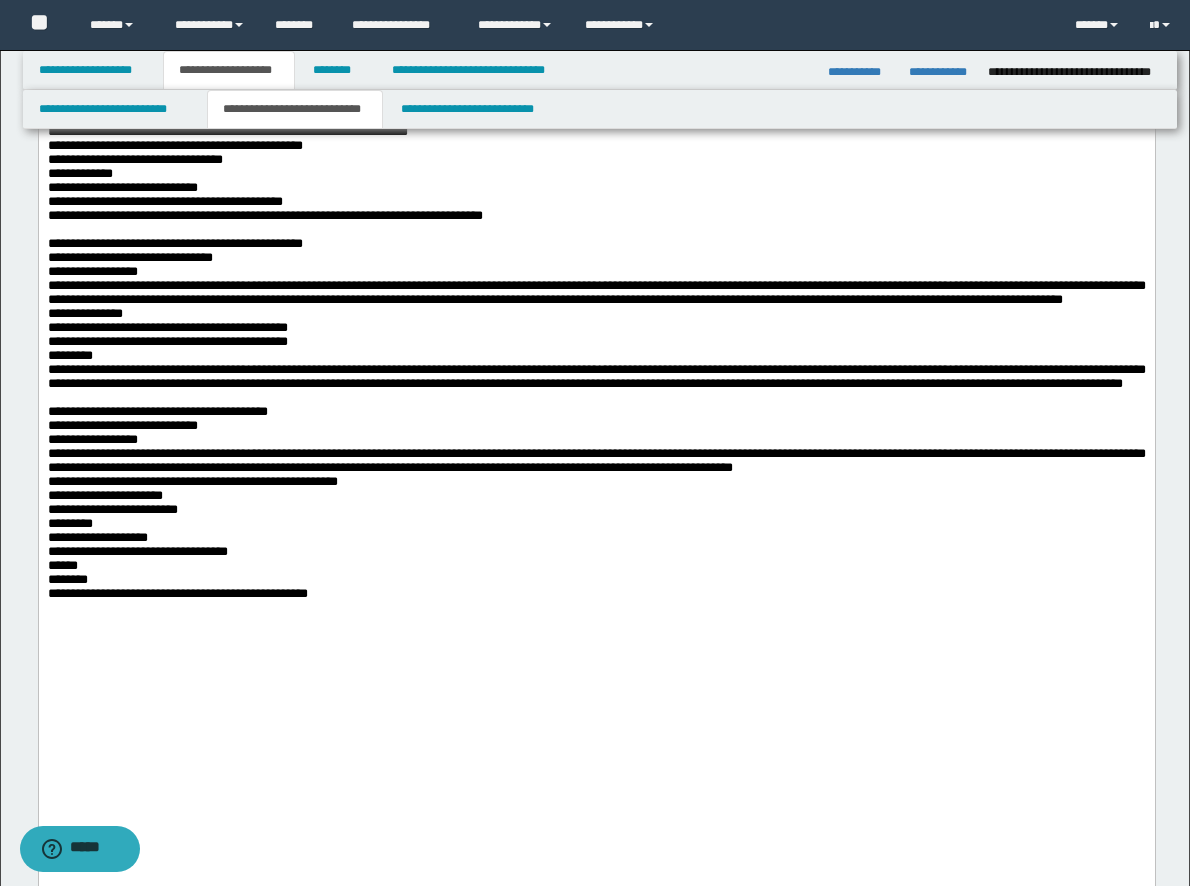click on "**********" at bounding box center (596, 160) 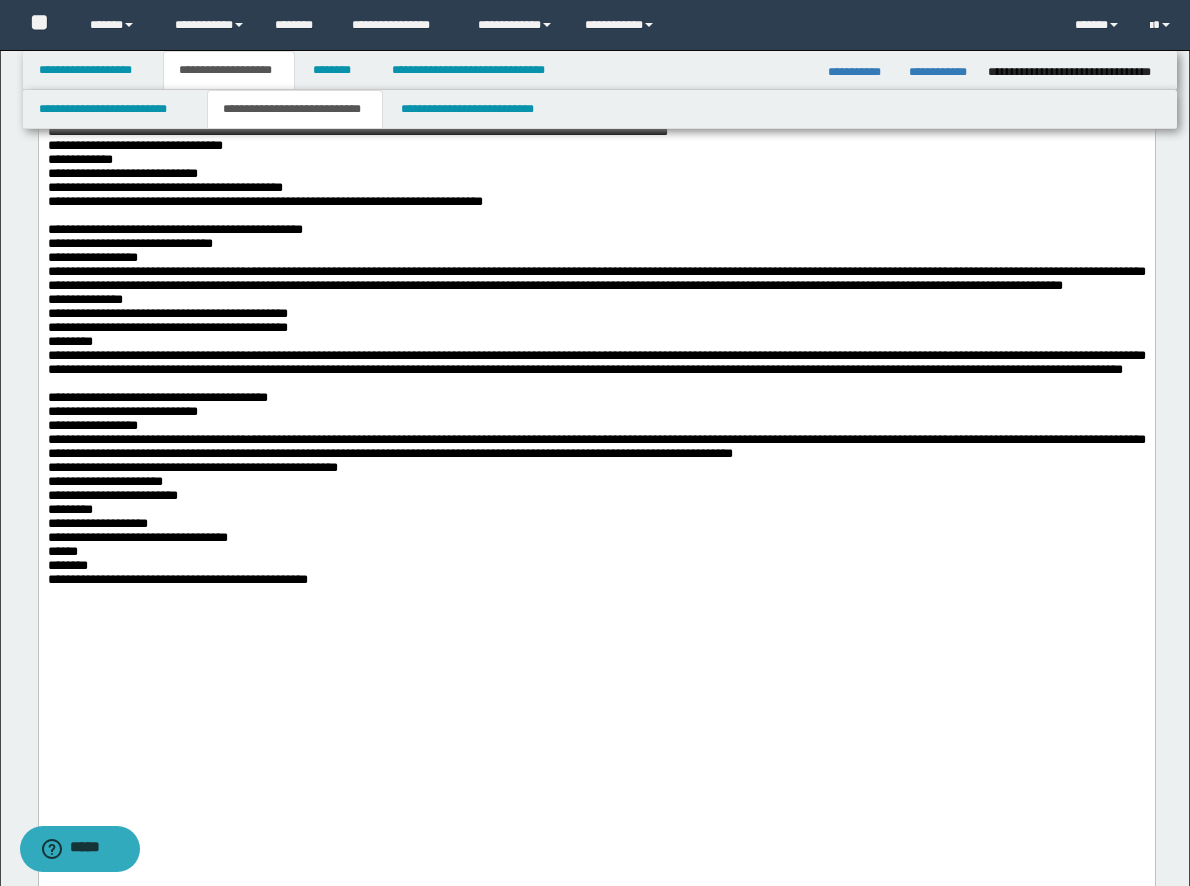 drag, startPoint x: 734, startPoint y: 434, endPoint x: 851, endPoint y: 430, distance: 117.06836 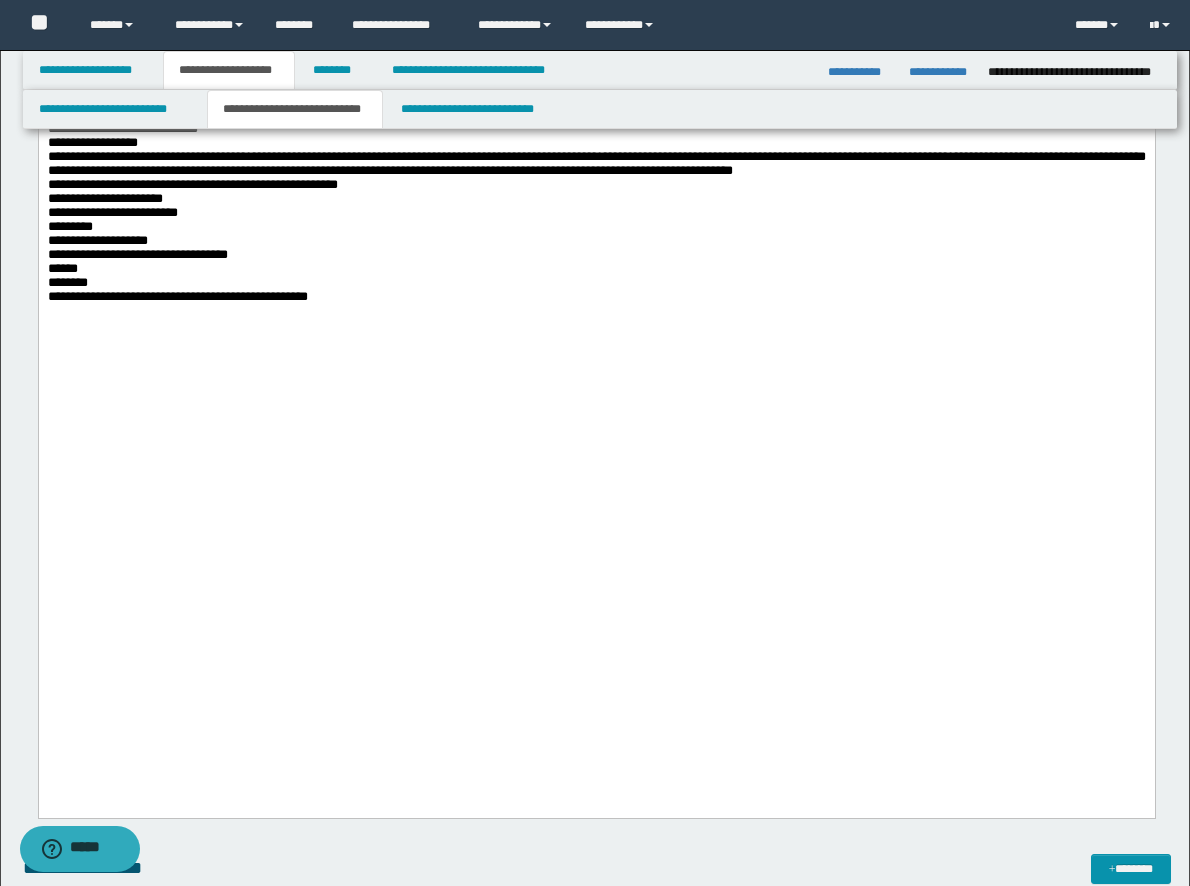 scroll, scrollTop: 1700, scrollLeft: 0, axis: vertical 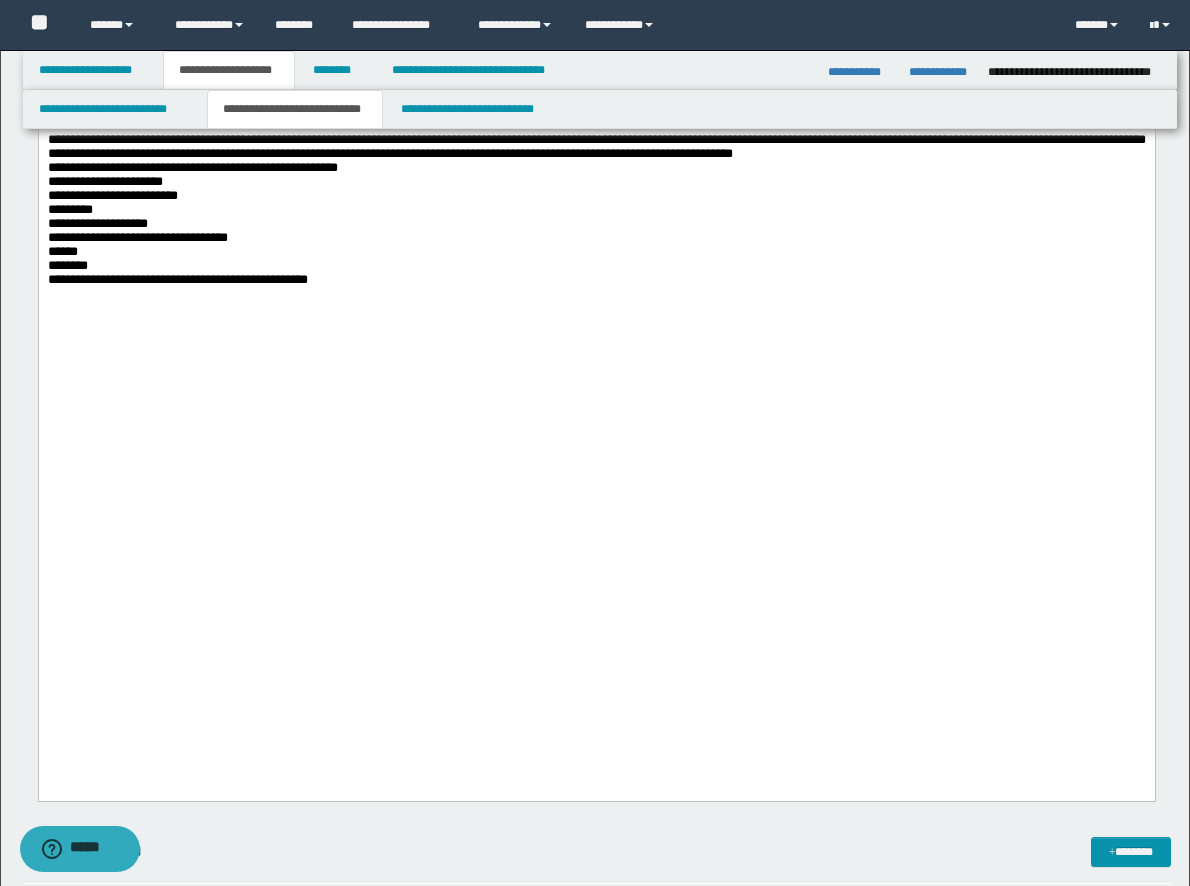 click on "**********" at bounding box center [596, -454] 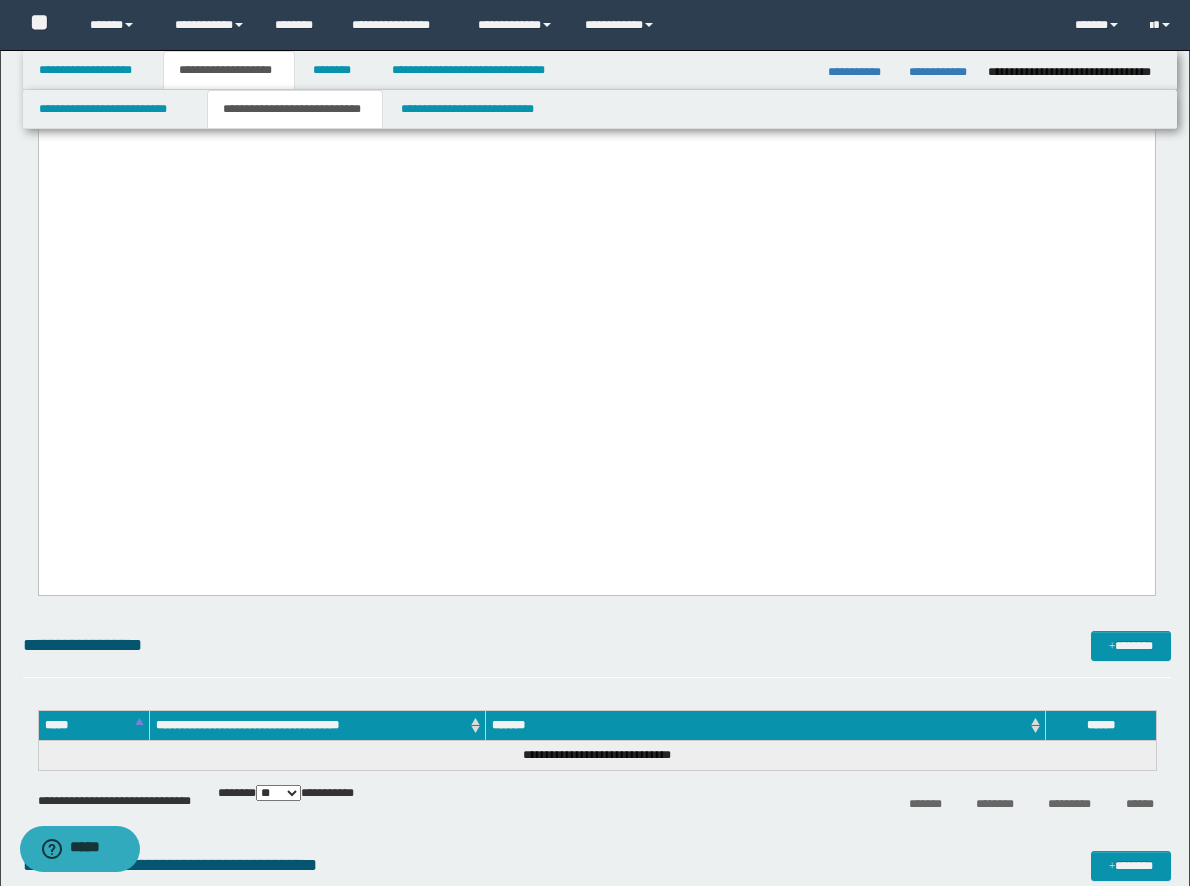 scroll, scrollTop: 2000, scrollLeft: 0, axis: vertical 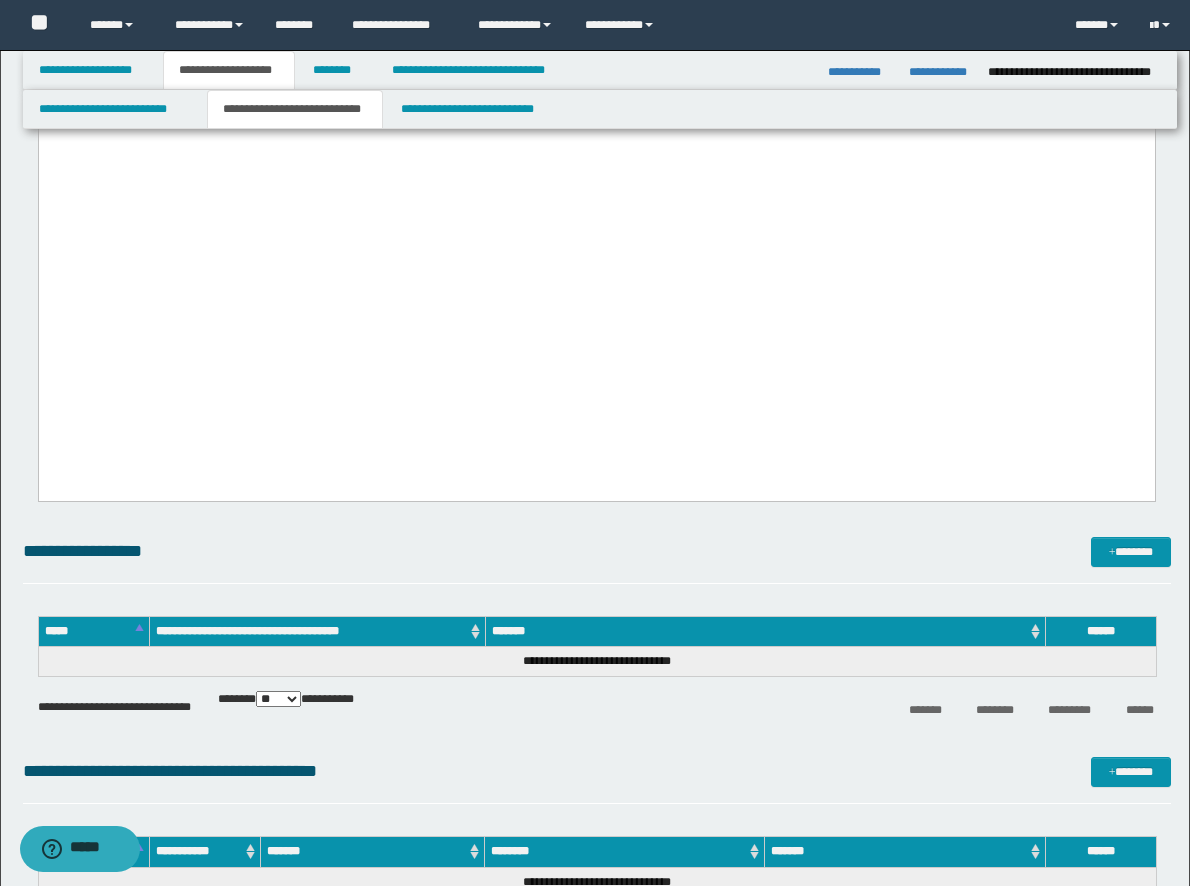 click on "**********" at bounding box center (596, -188) 